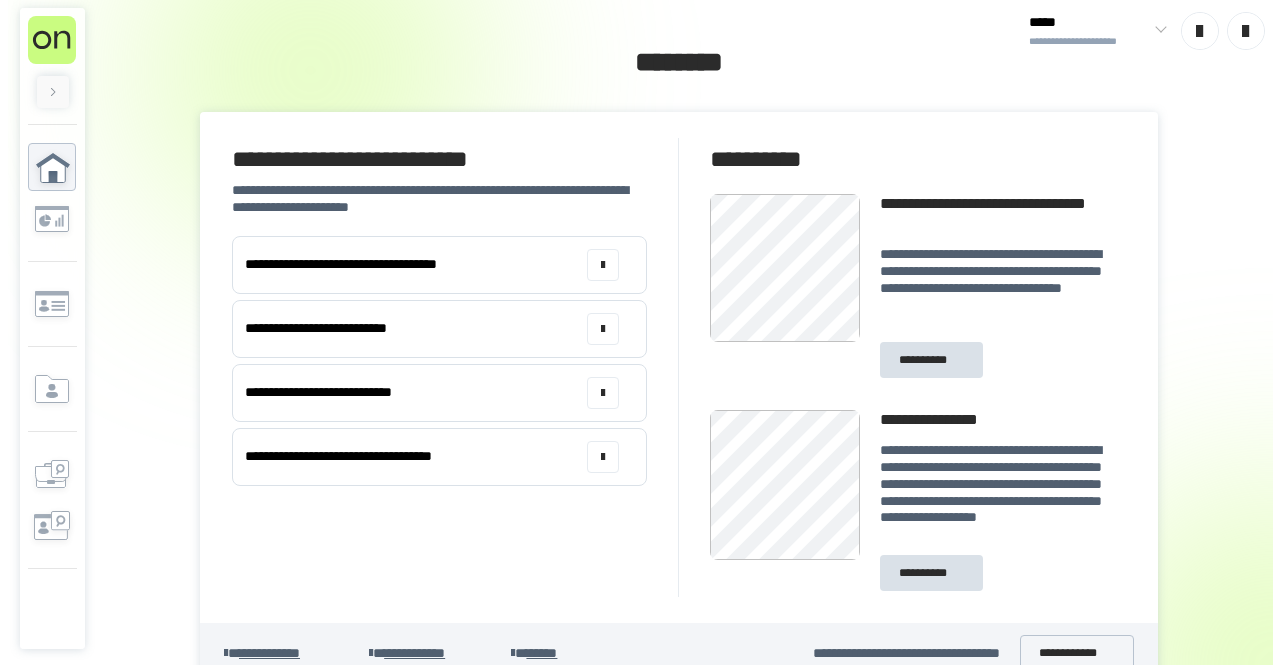 scroll, scrollTop: 0, scrollLeft: 0, axis: both 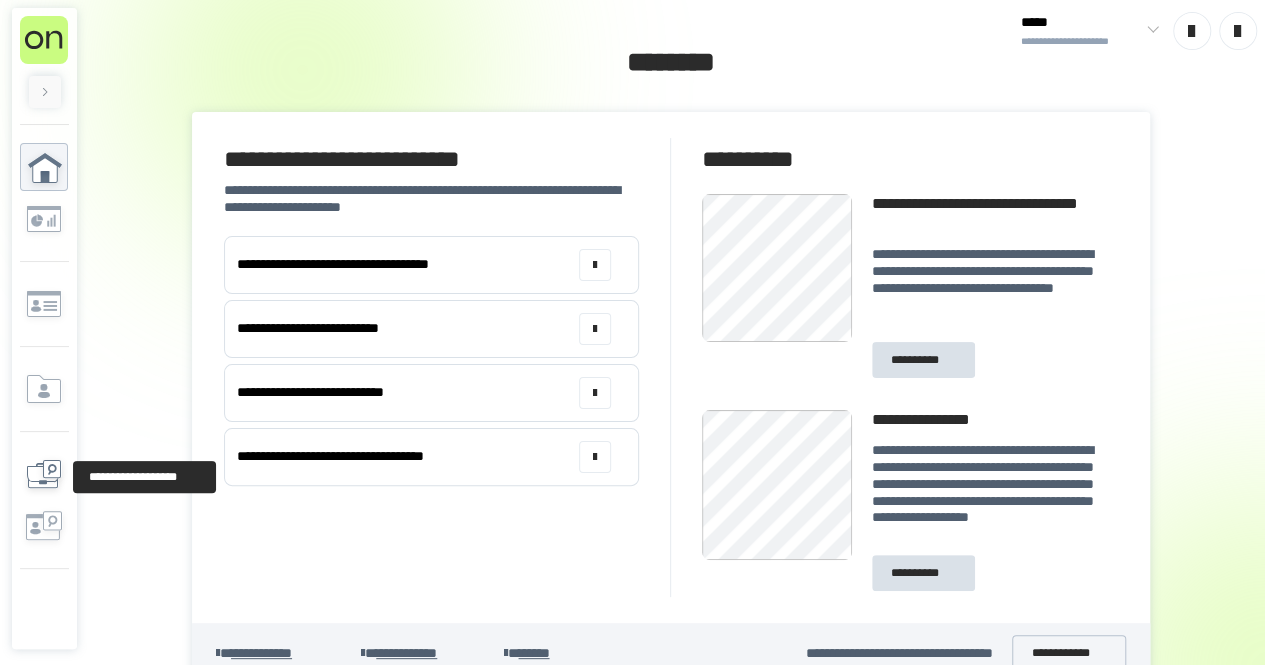 click 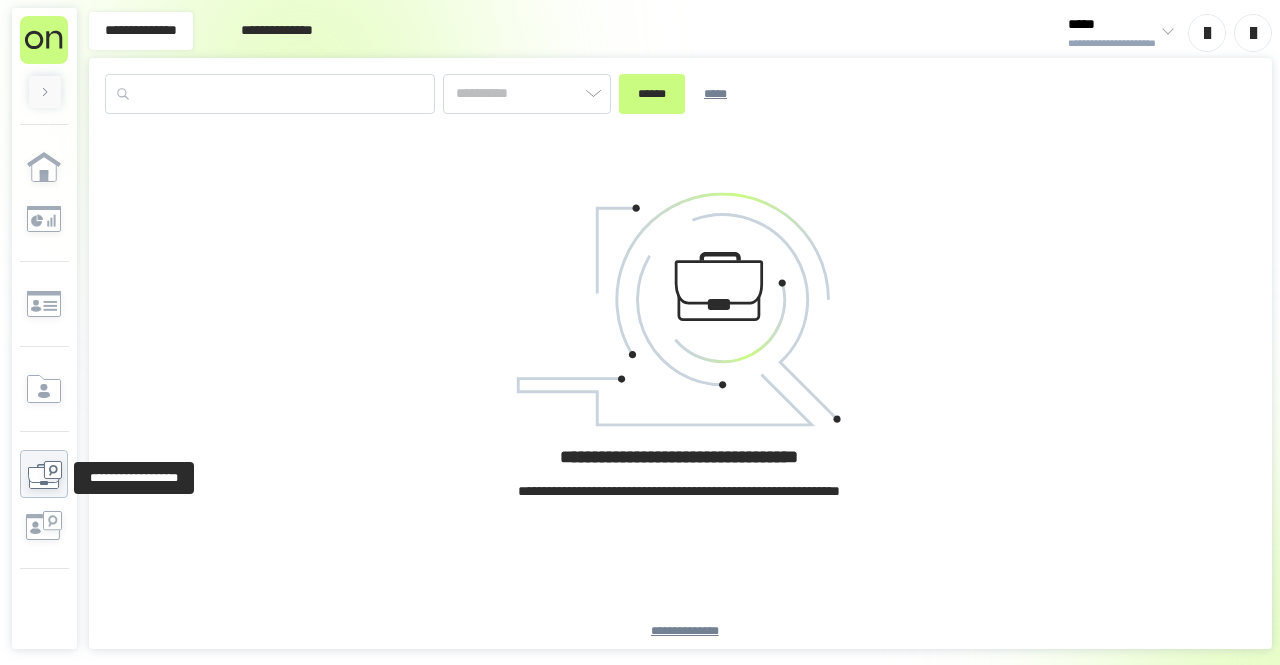 type on "*********" 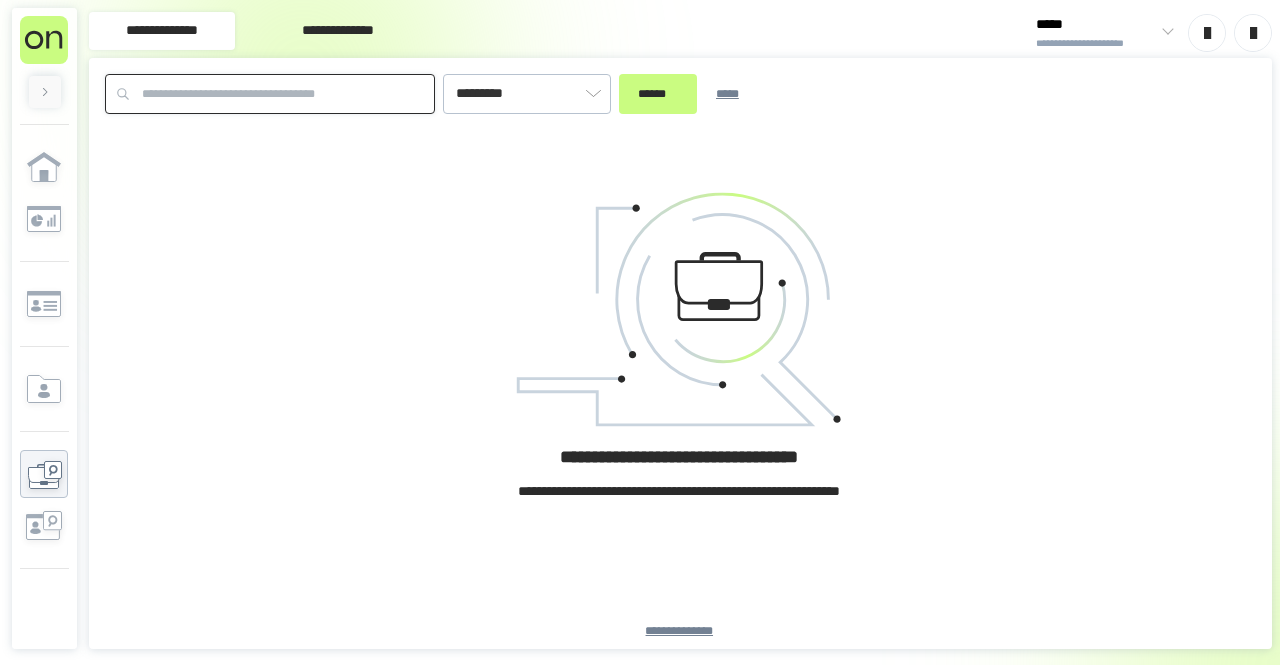 click at bounding box center [270, 94] 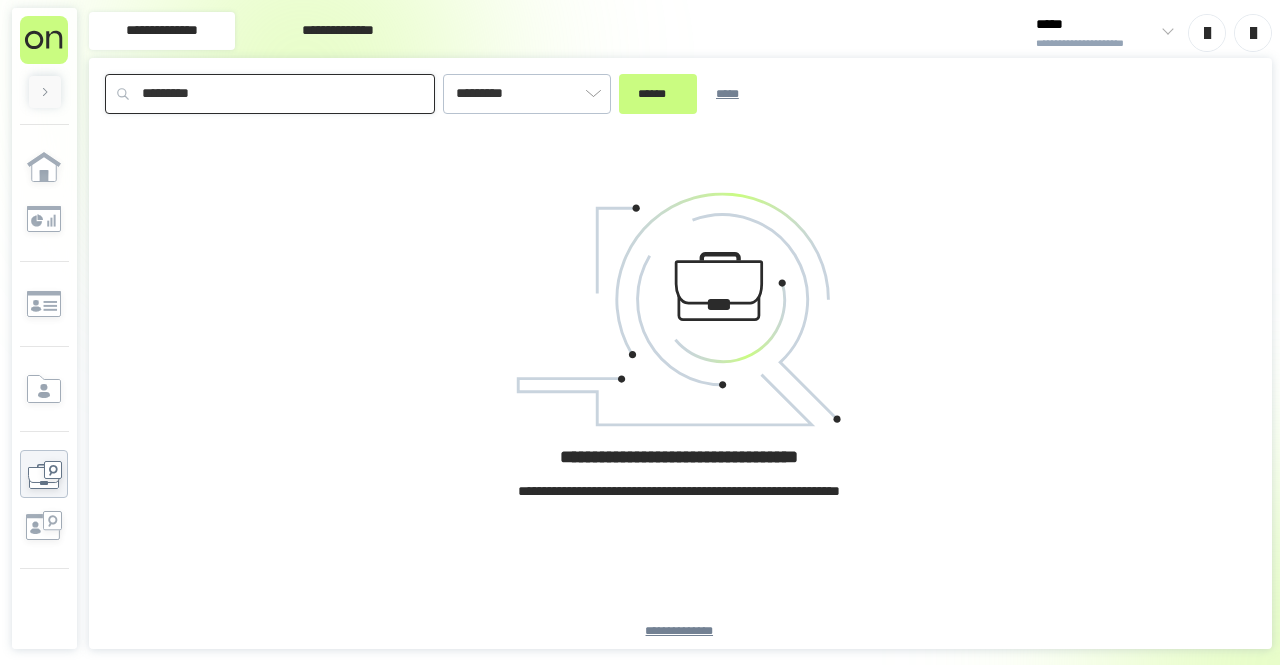 click on "******" at bounding box center [658, 94] 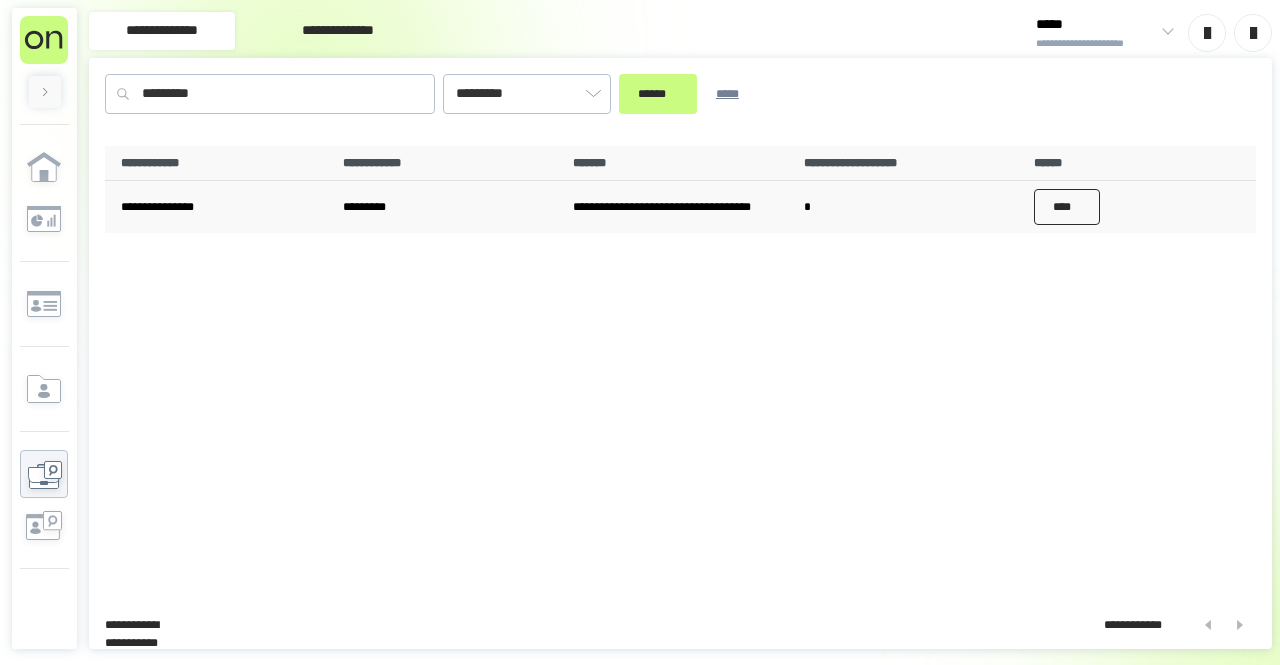 click on "****" at bounding box center [1067, 207] 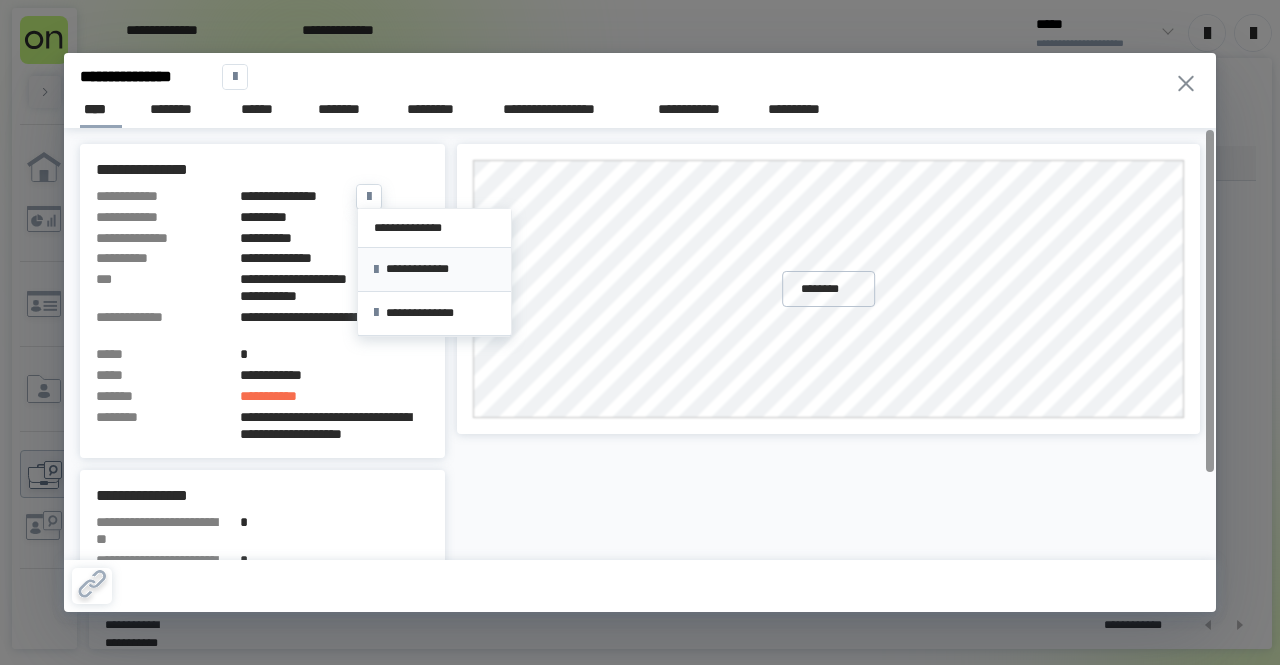 click on "**********" at bounding box center (434, 270) 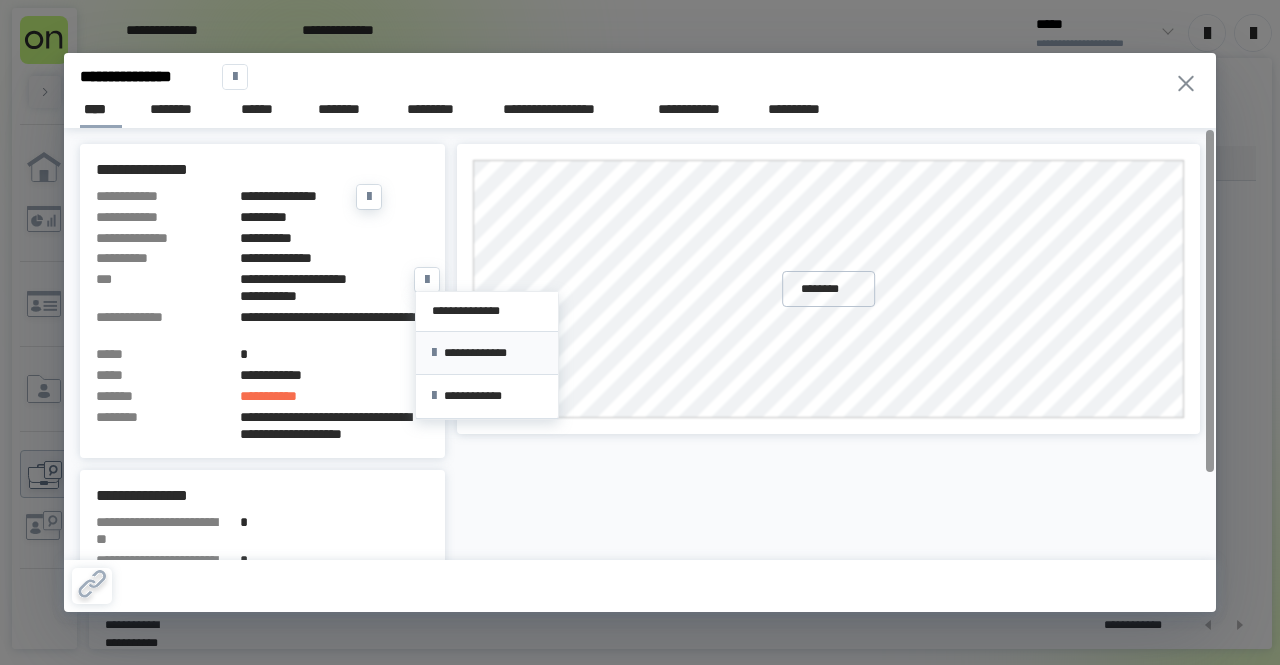 click on "**********" at bounding box center (487, 353) 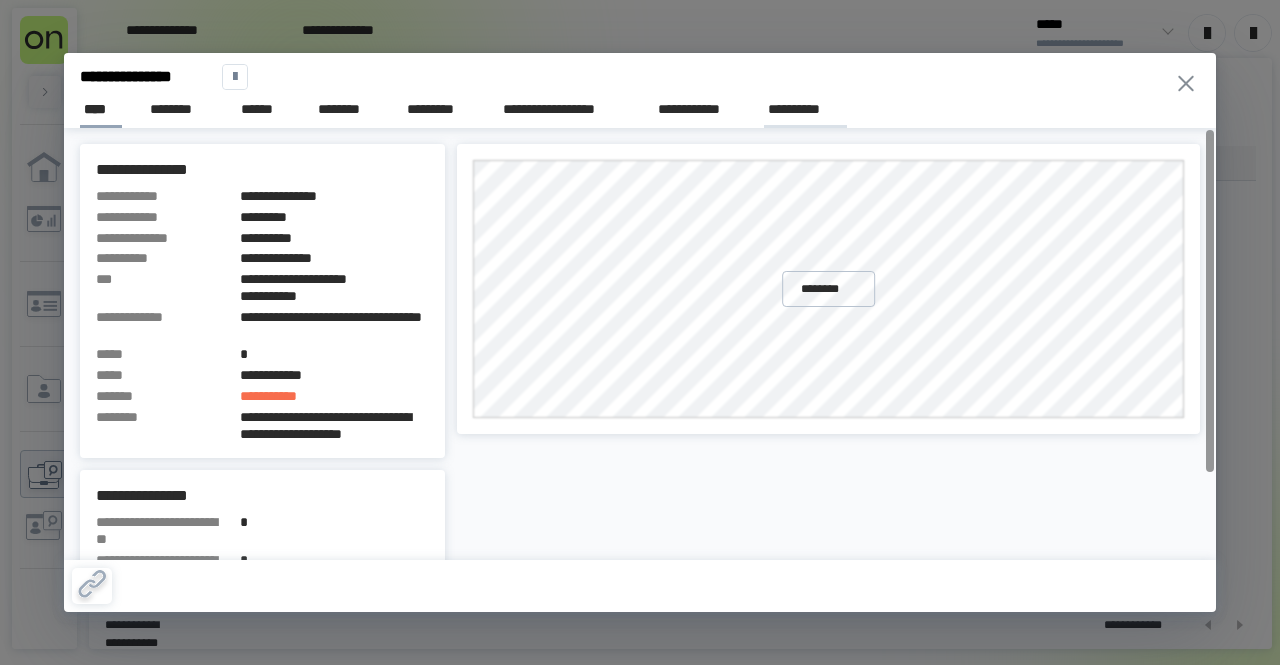 click on "**********" at bounding box center (805, 109) 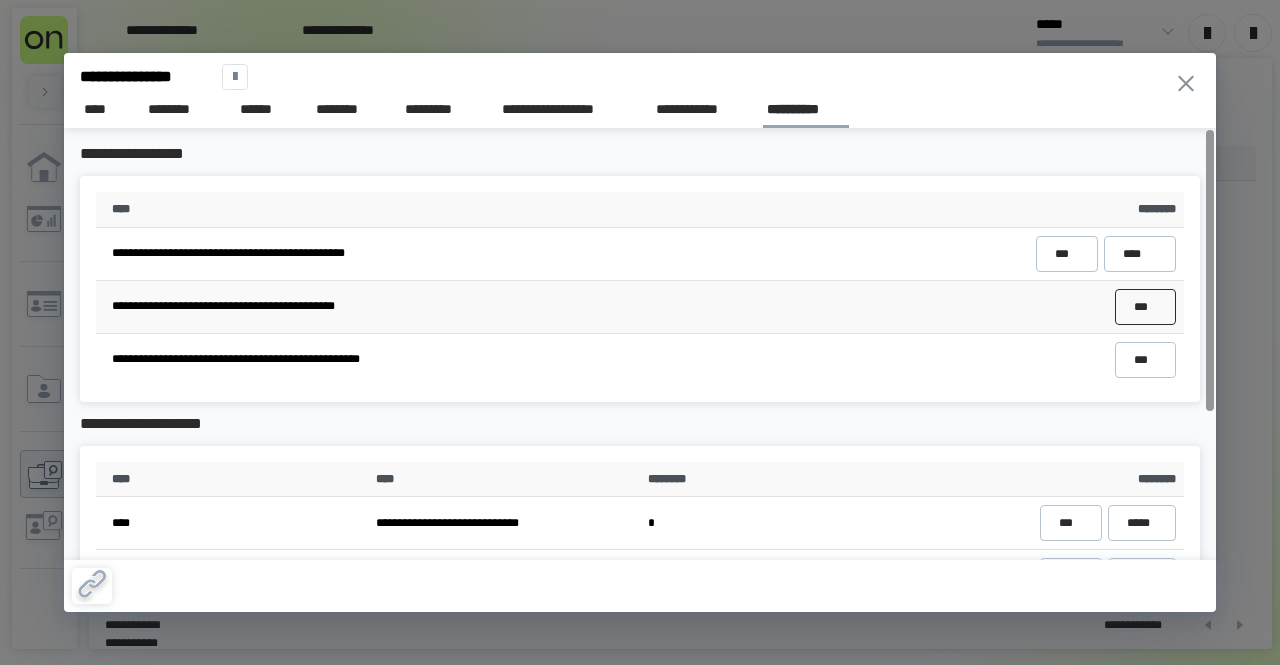 click on "***" at bounding box center (1145, 307) 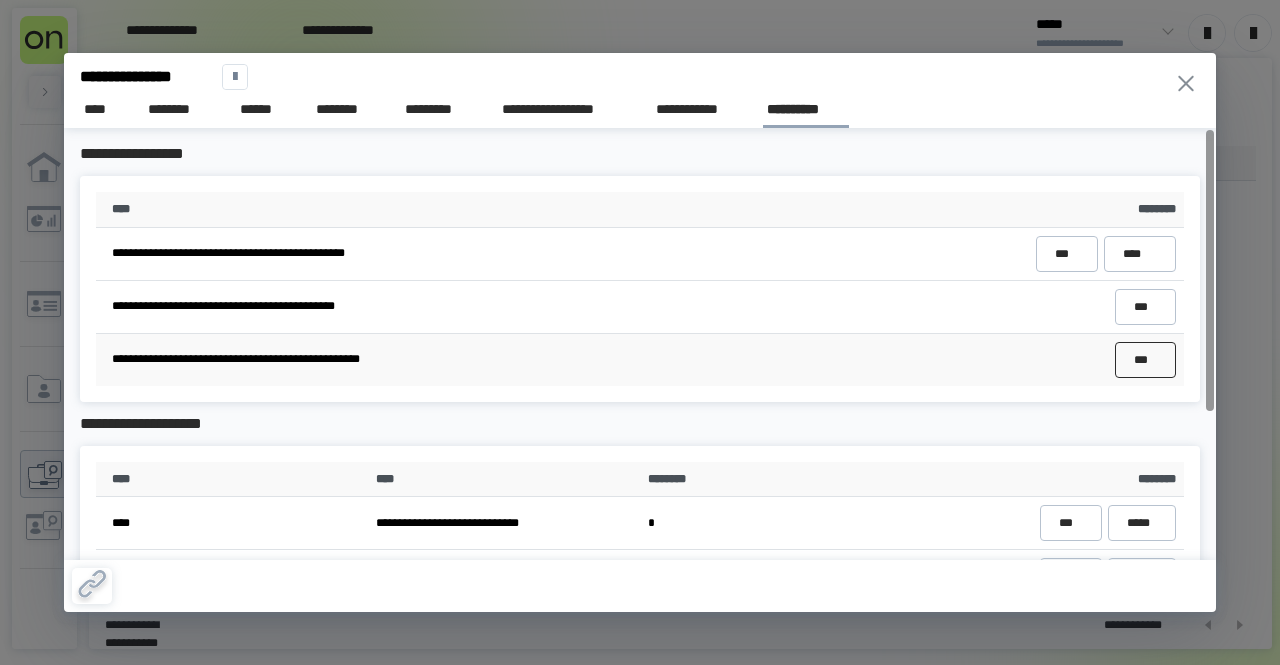 click on "***" at bounding box center (1145, 360) 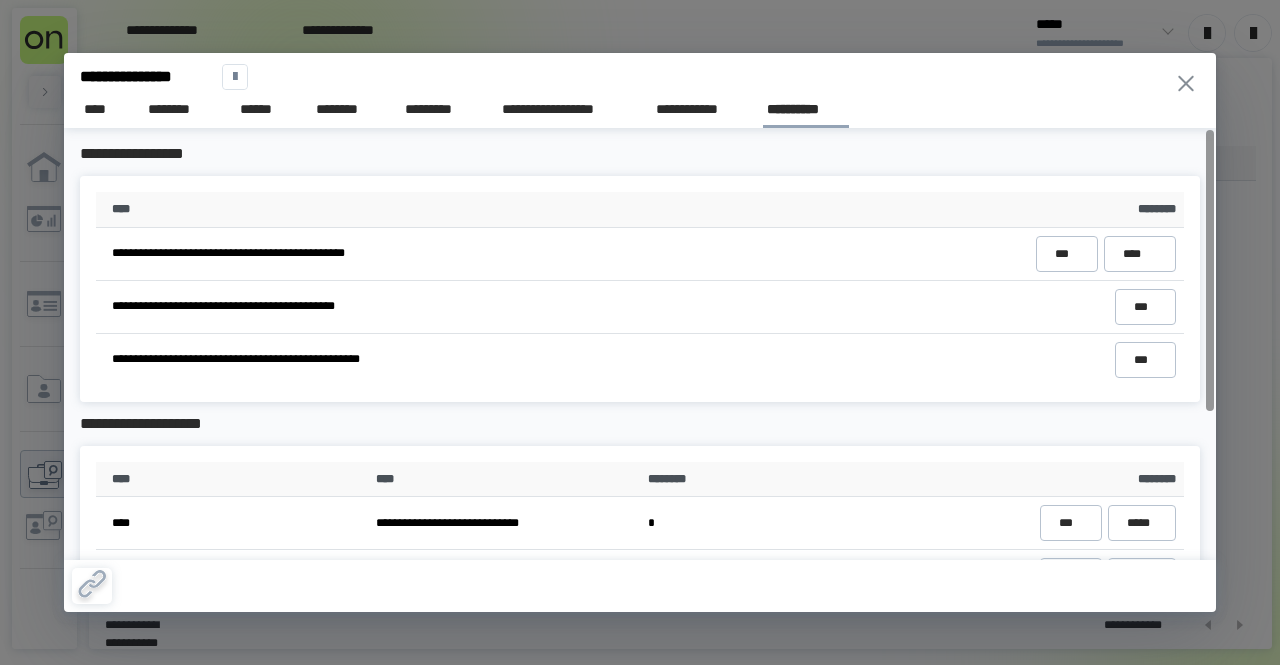 click 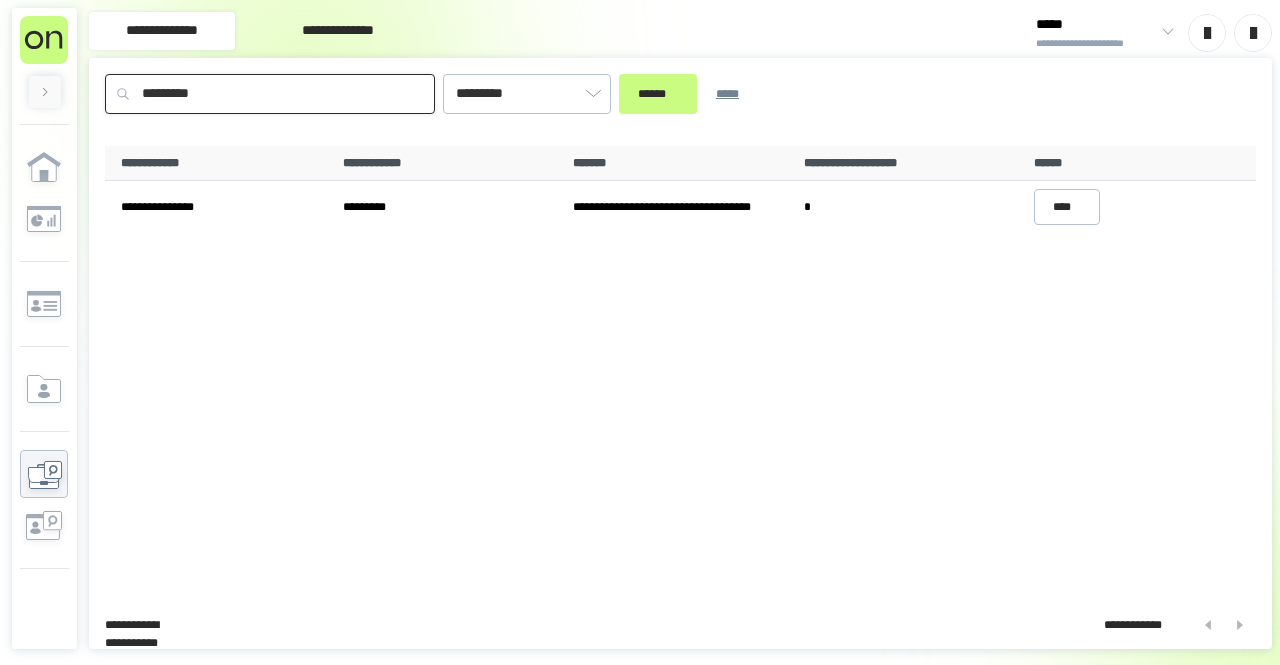 drag, startPoint x: 221, startPoint y: 95, endPoint x: 90, endPoint y: 65, distance: 134.39122 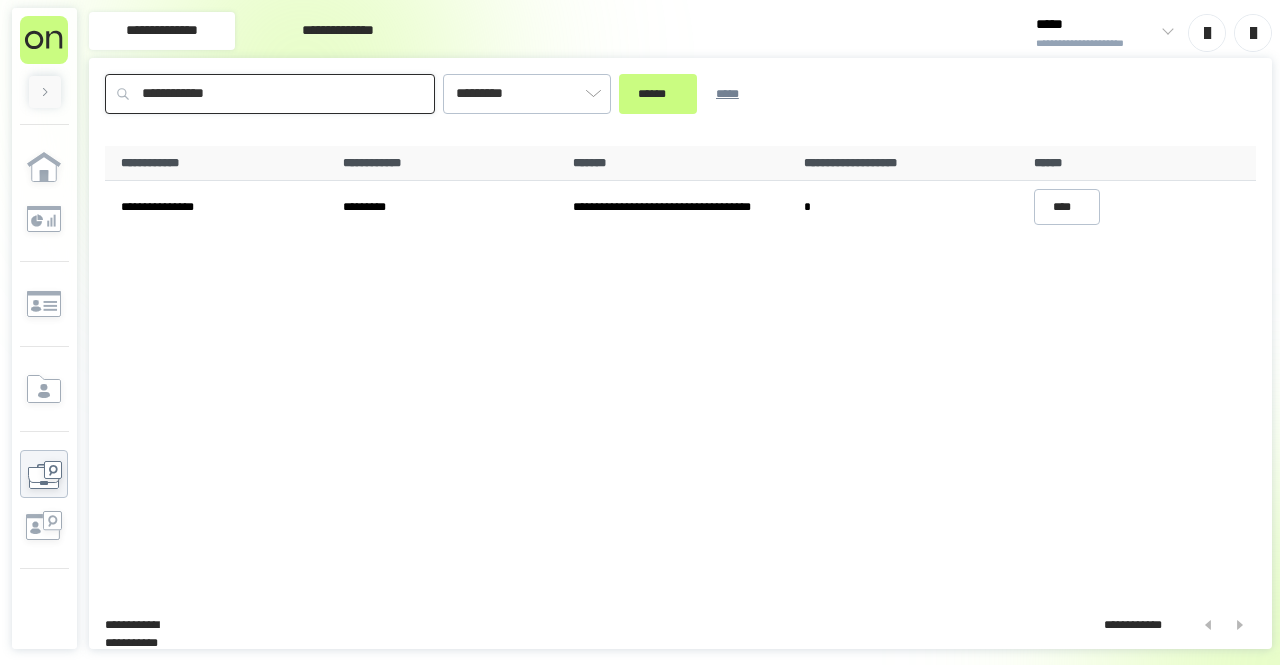 type on "**********" 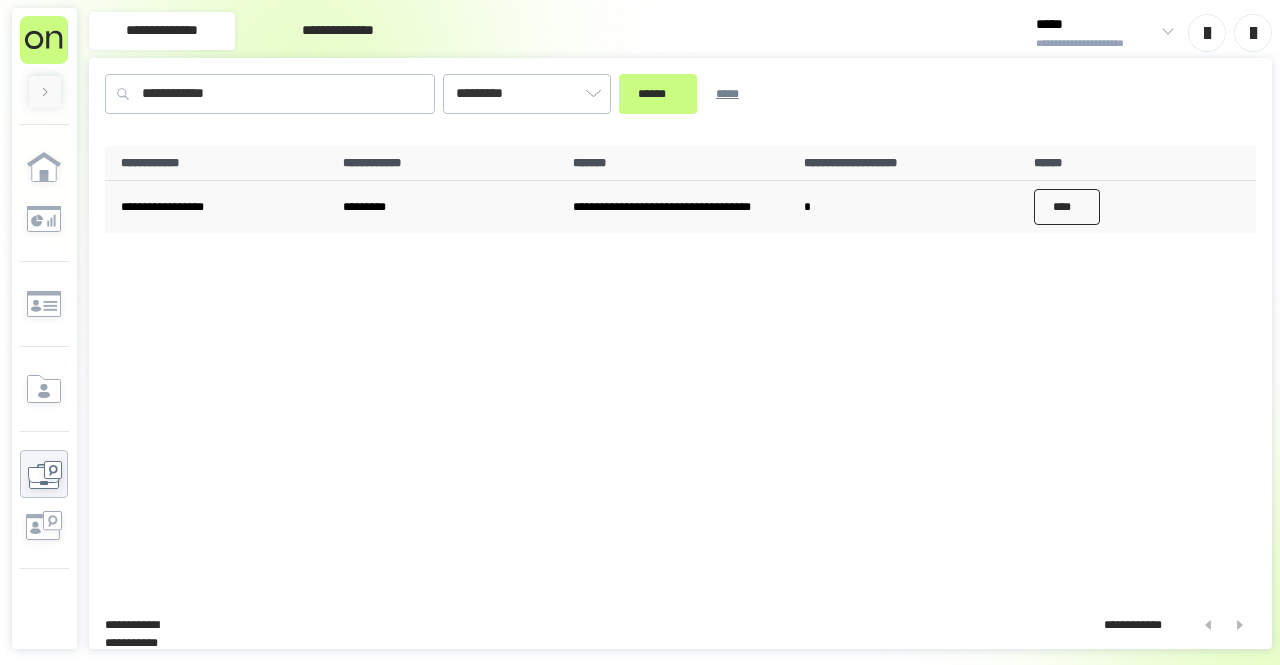 click on "****" at bounding box center [1067, 207] 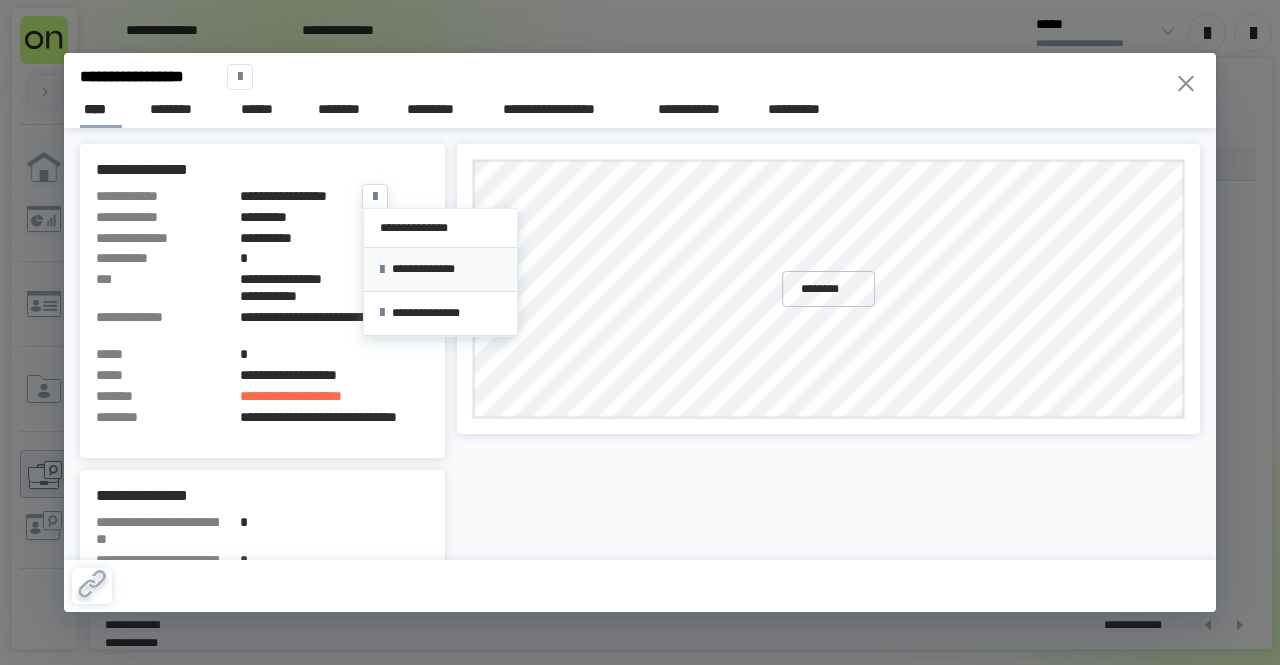 click on "**********" at bounding box center [440, 269] 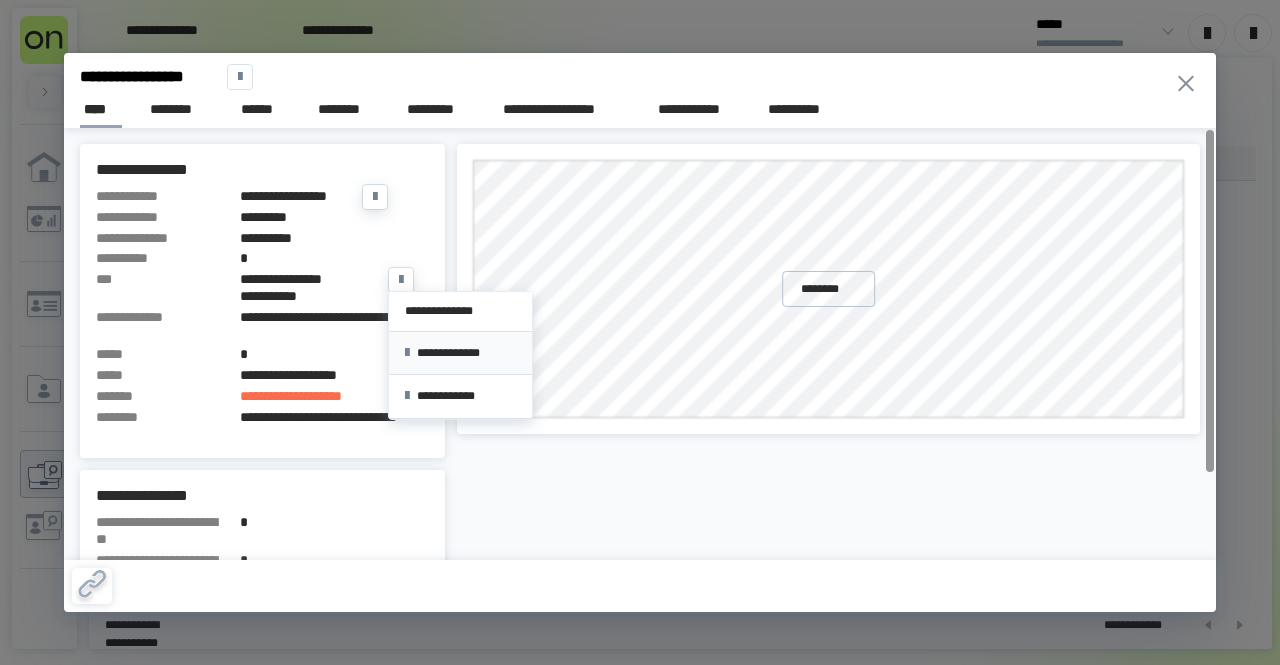 click on "**********" at bounding box center (460, 354) 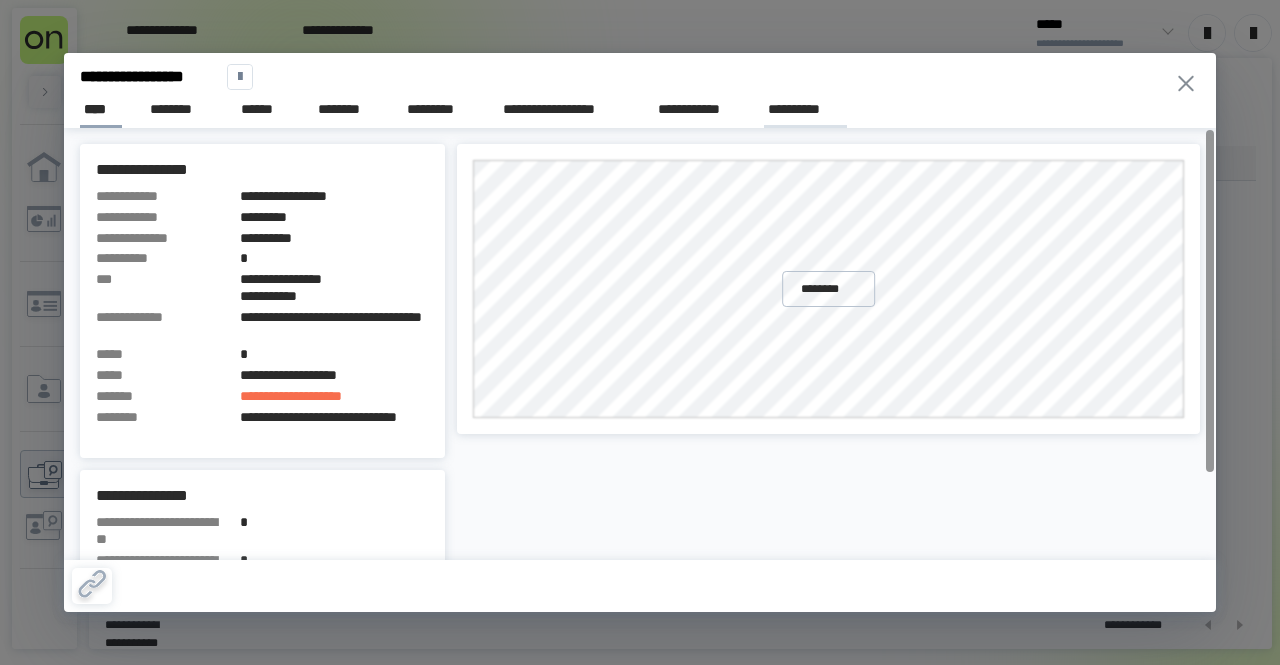 drag, startPoint x: 815, startPoint y: 104, endPoint x: 789, endPoint y: 121, distance: 31.06445 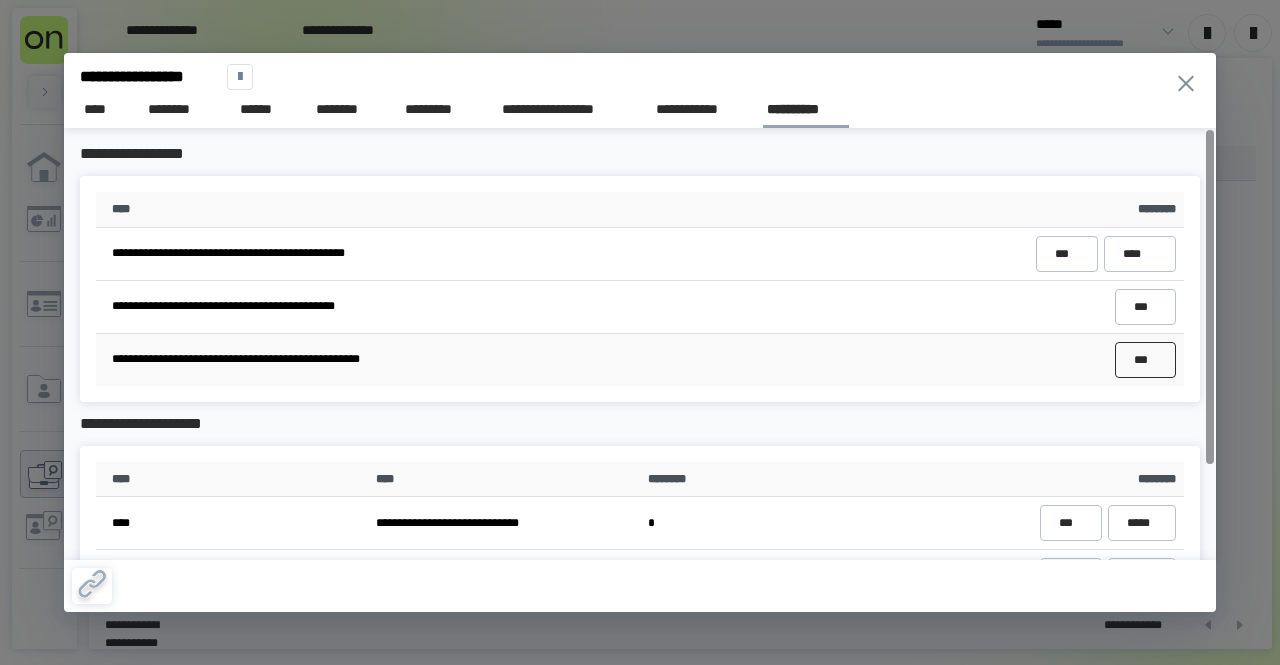 click on "***" at bounding box center (1145, 360) 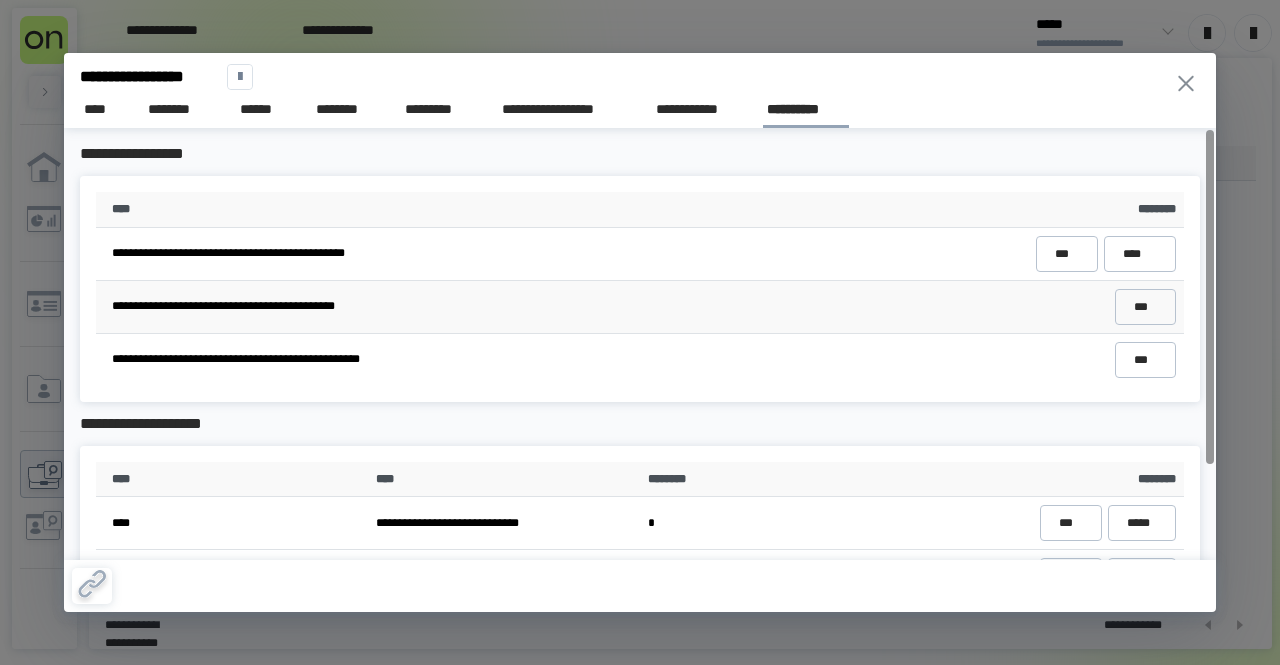 click on "***" at bounding box center (912, 307) 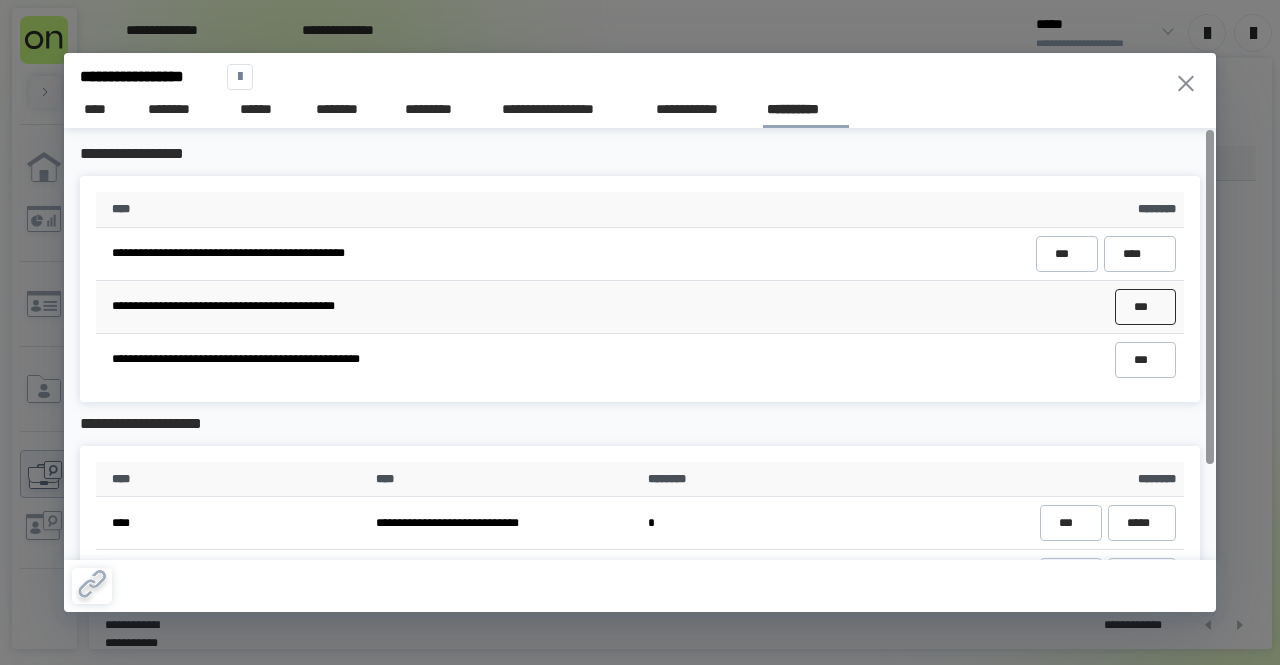 click on "***" at bounding box center [1145, 307] 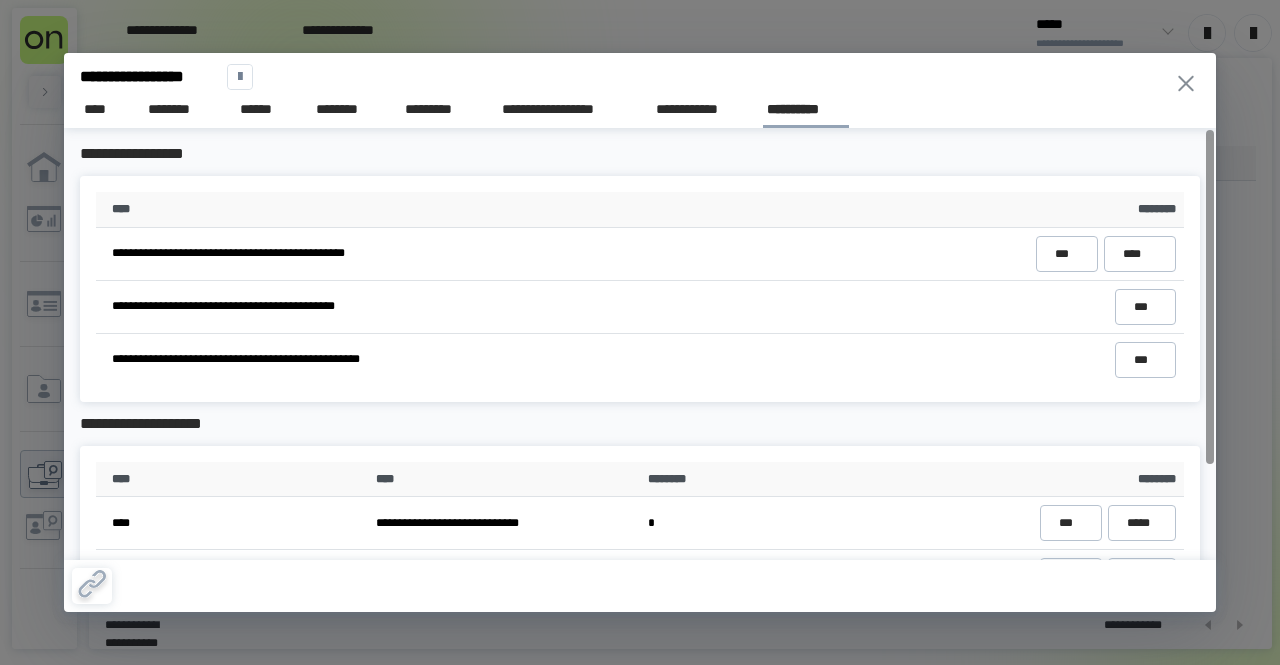 click on "**********" at bounding box center [640, 332] 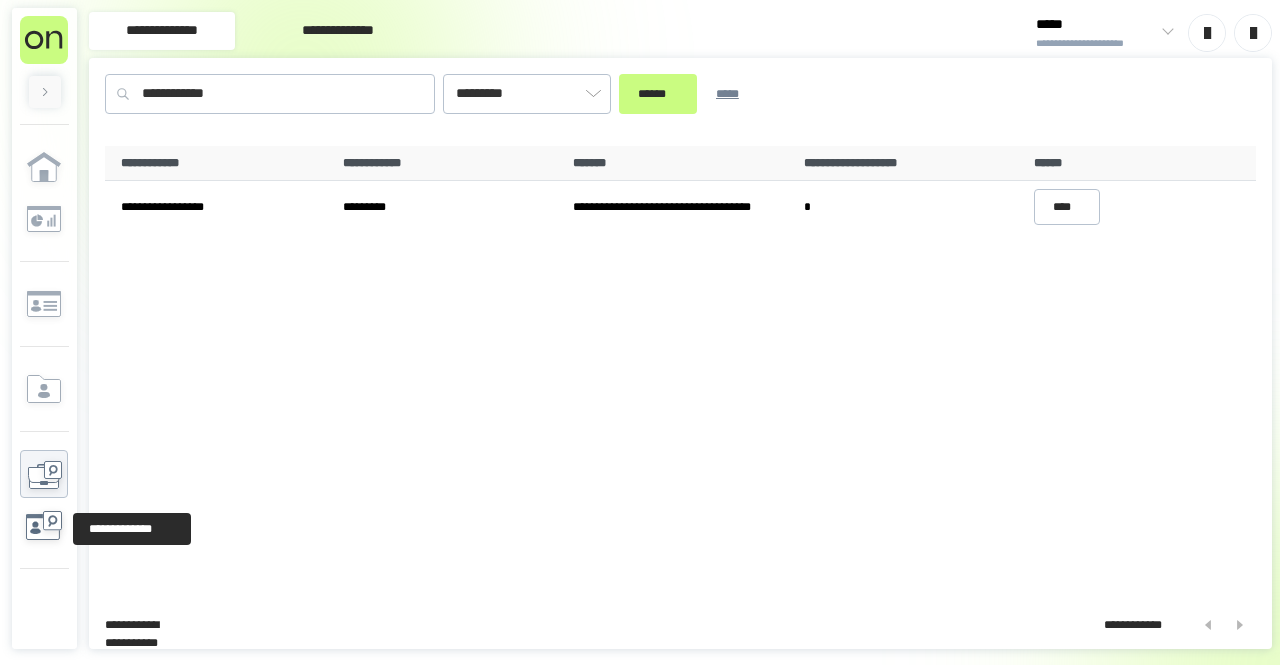 click 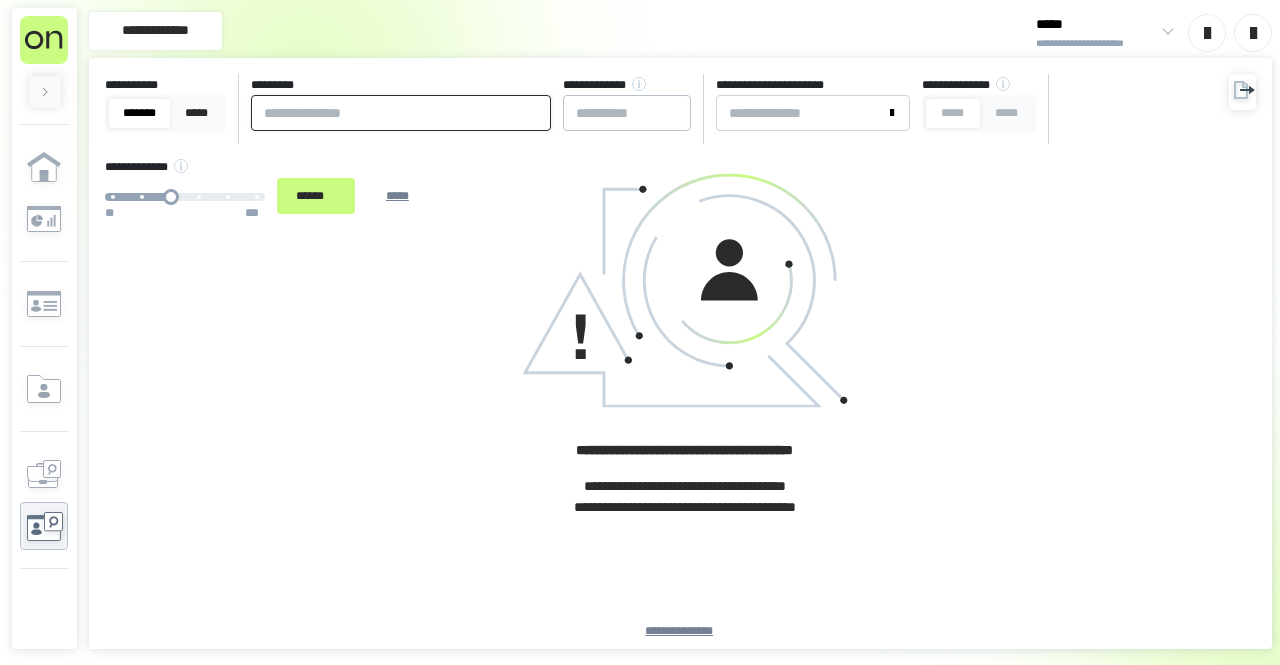 click at bounding box center [401, 113] 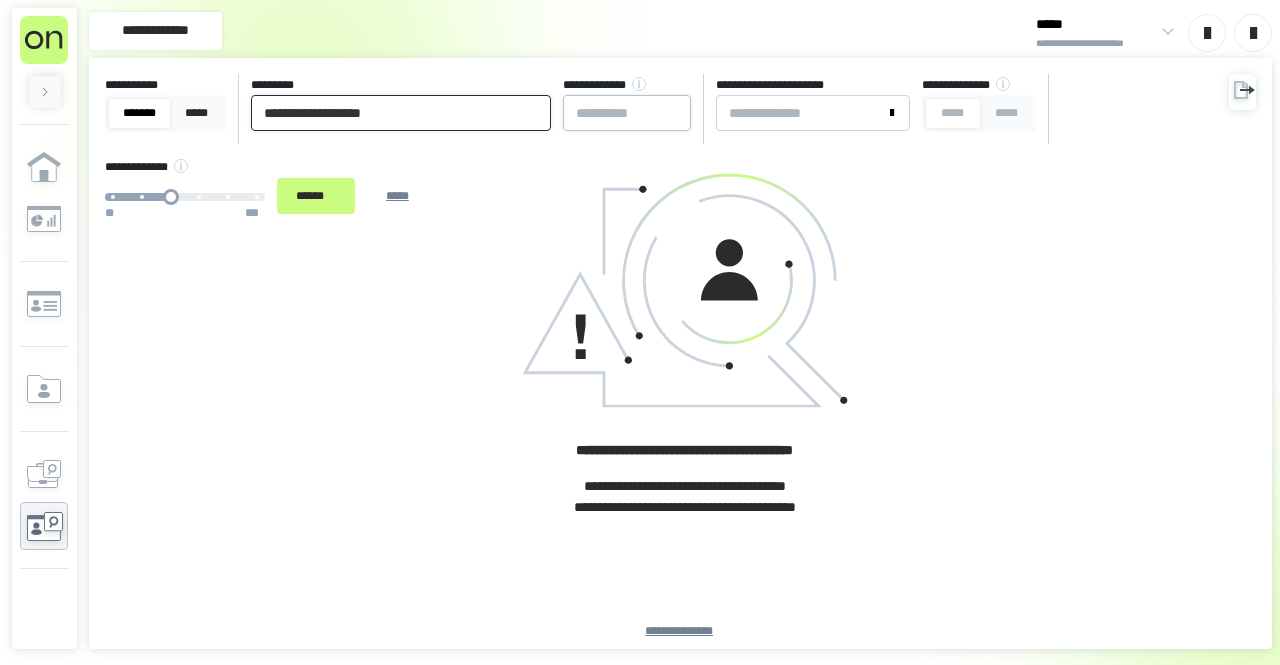 type on "**********" 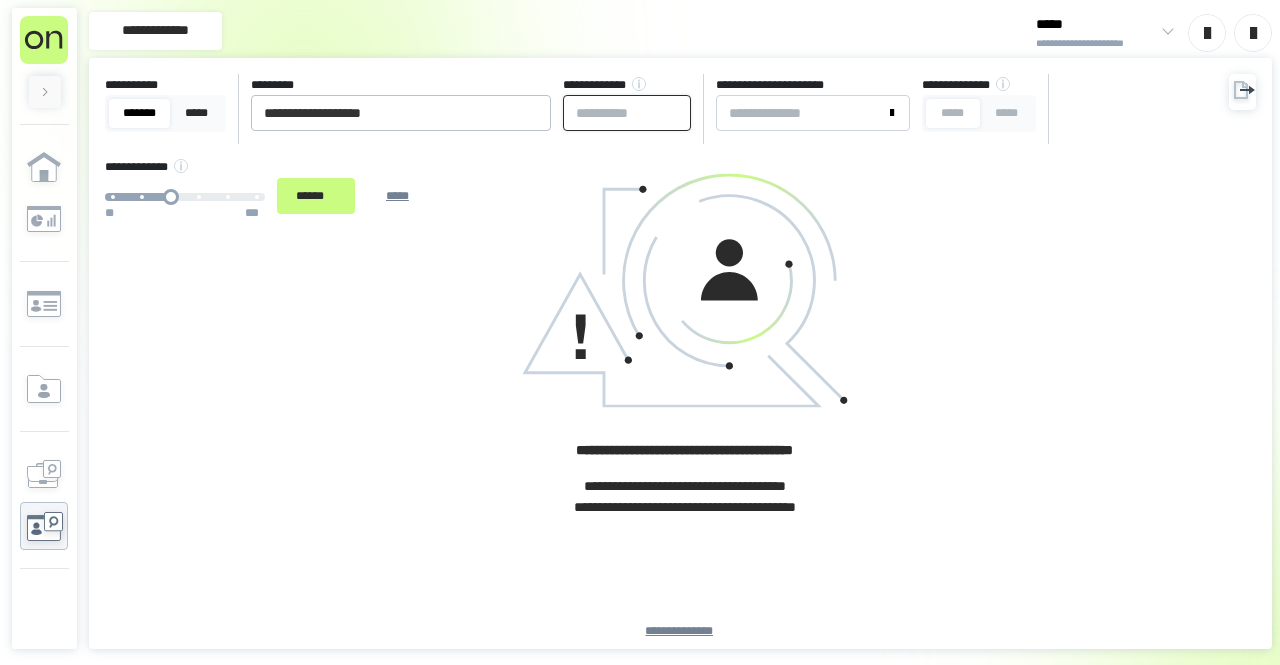click at bounding box center (627, 113) 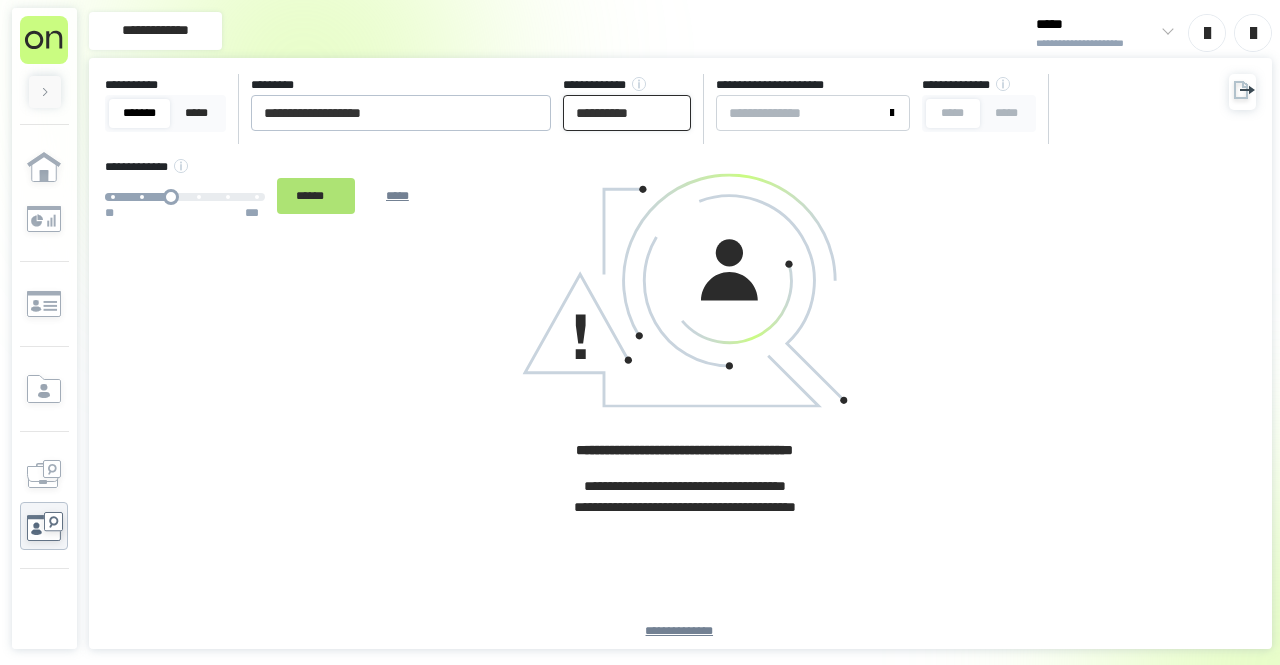 type on "**********" 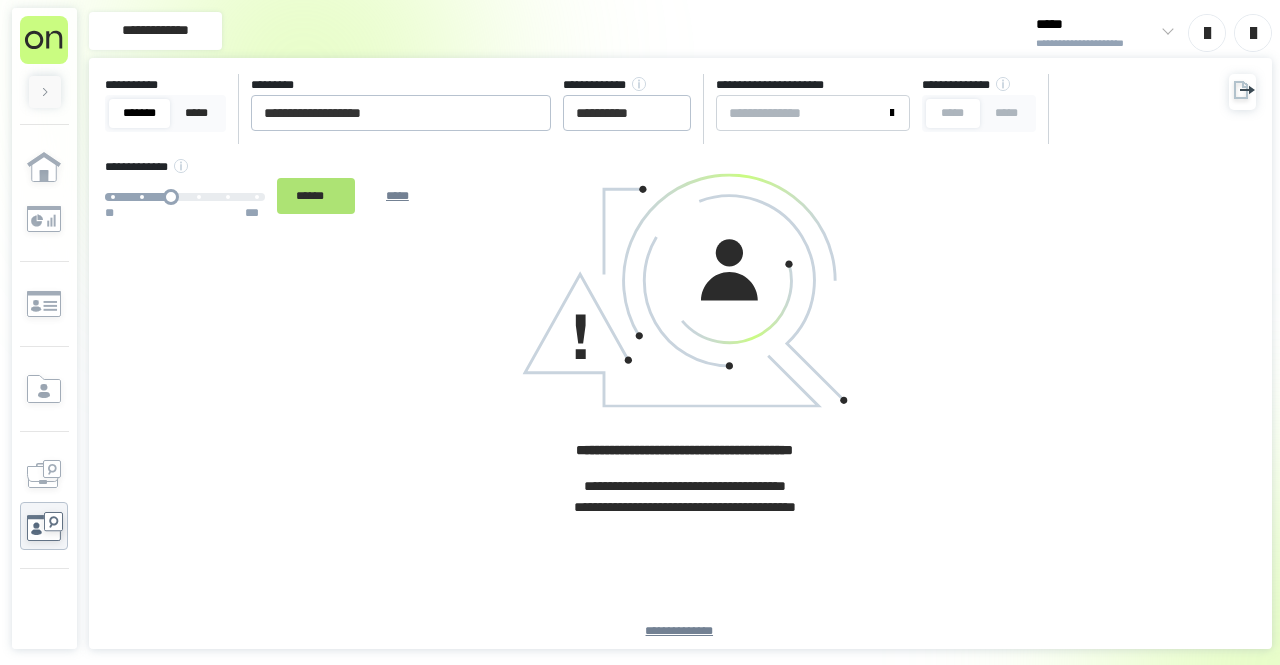 click on "******" at bounding box center [316, 195] 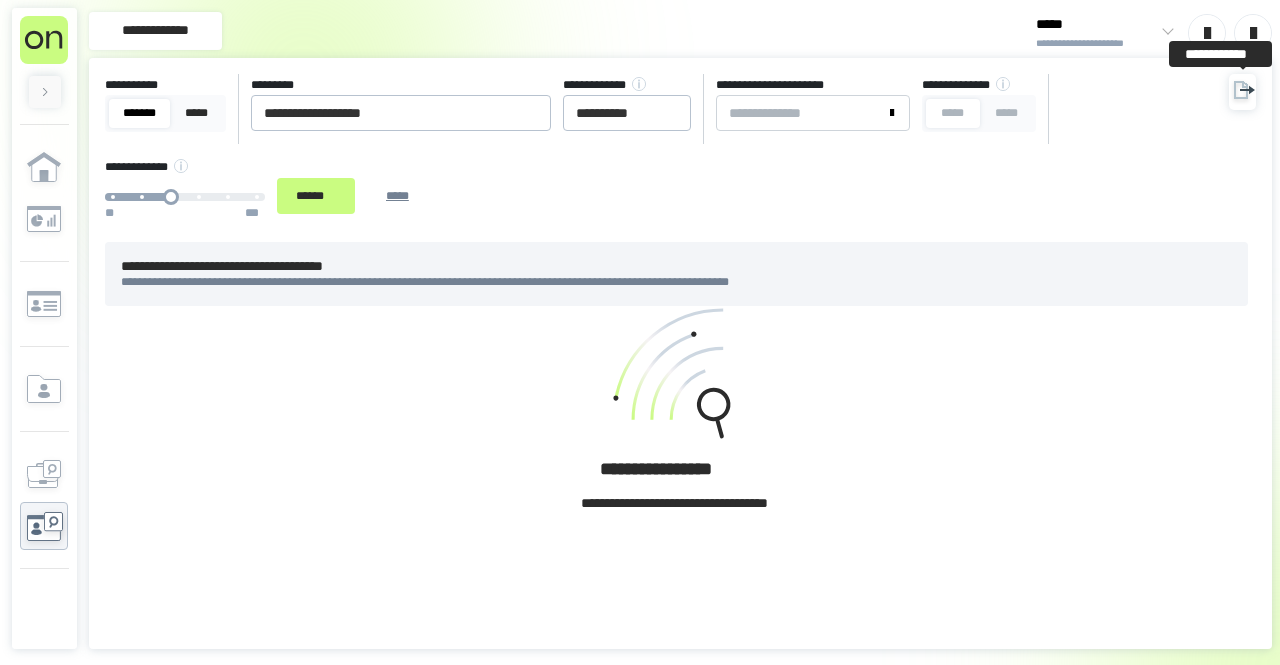 click 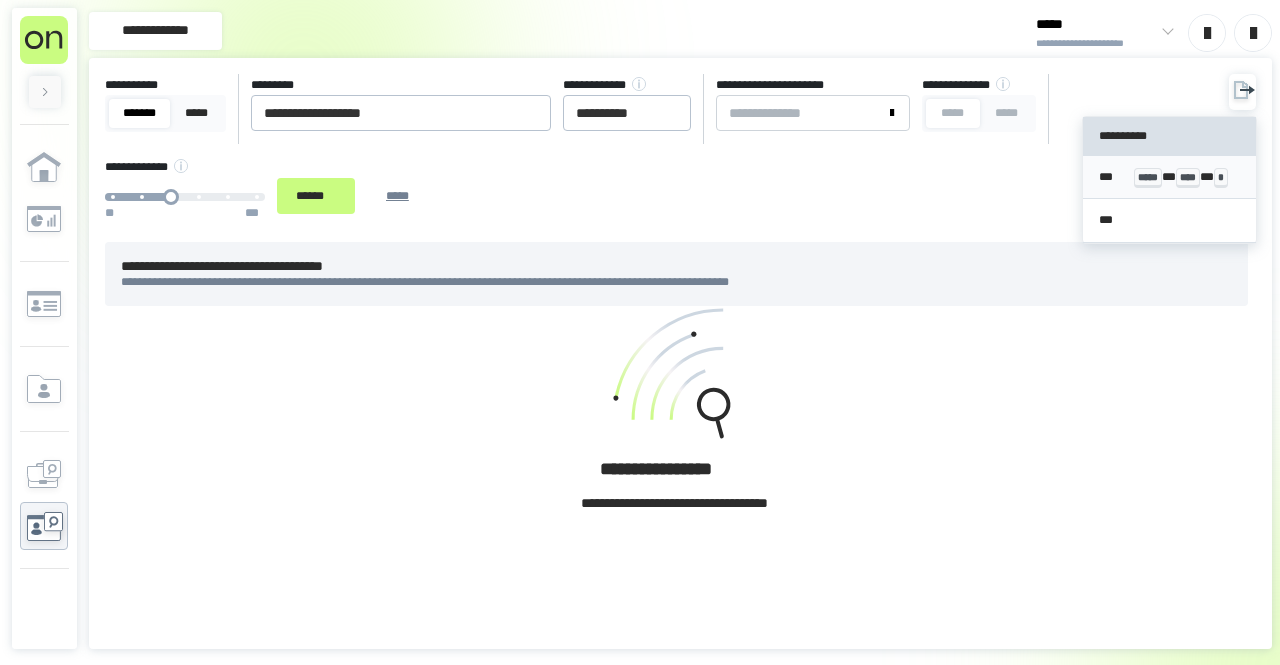 click on "*** ***** * **** *   *" at bounding box center [1169, 178] 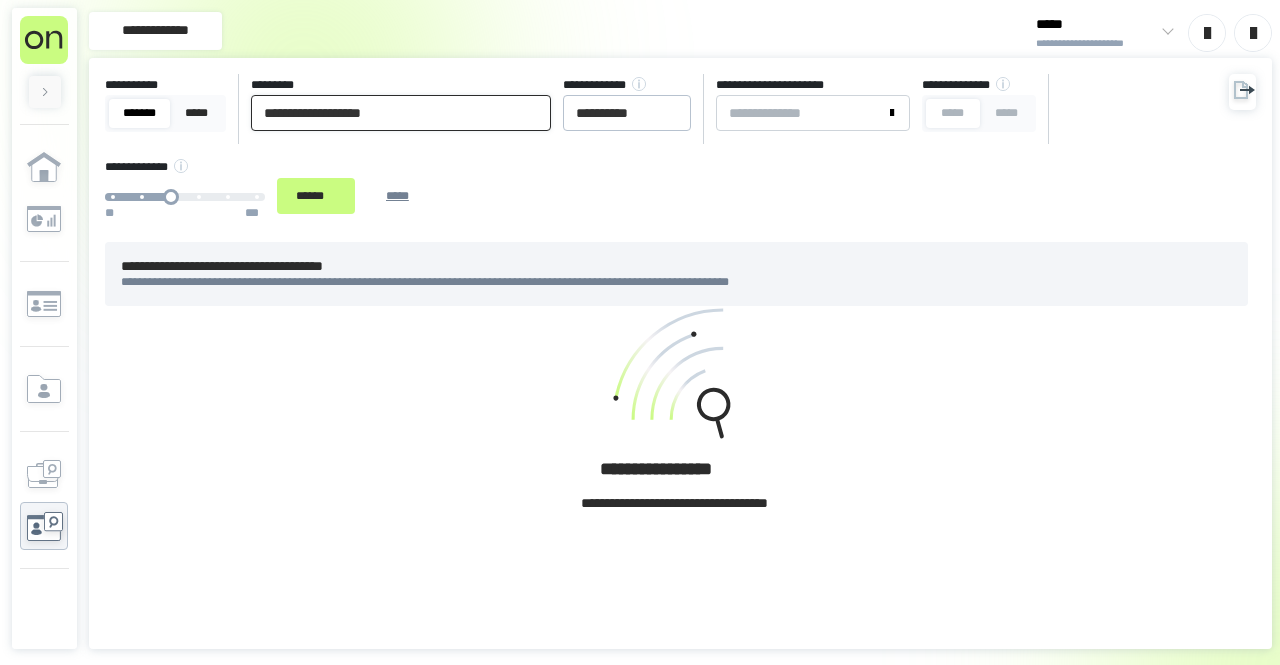 click on "**********" at bounding box center (401, 113) 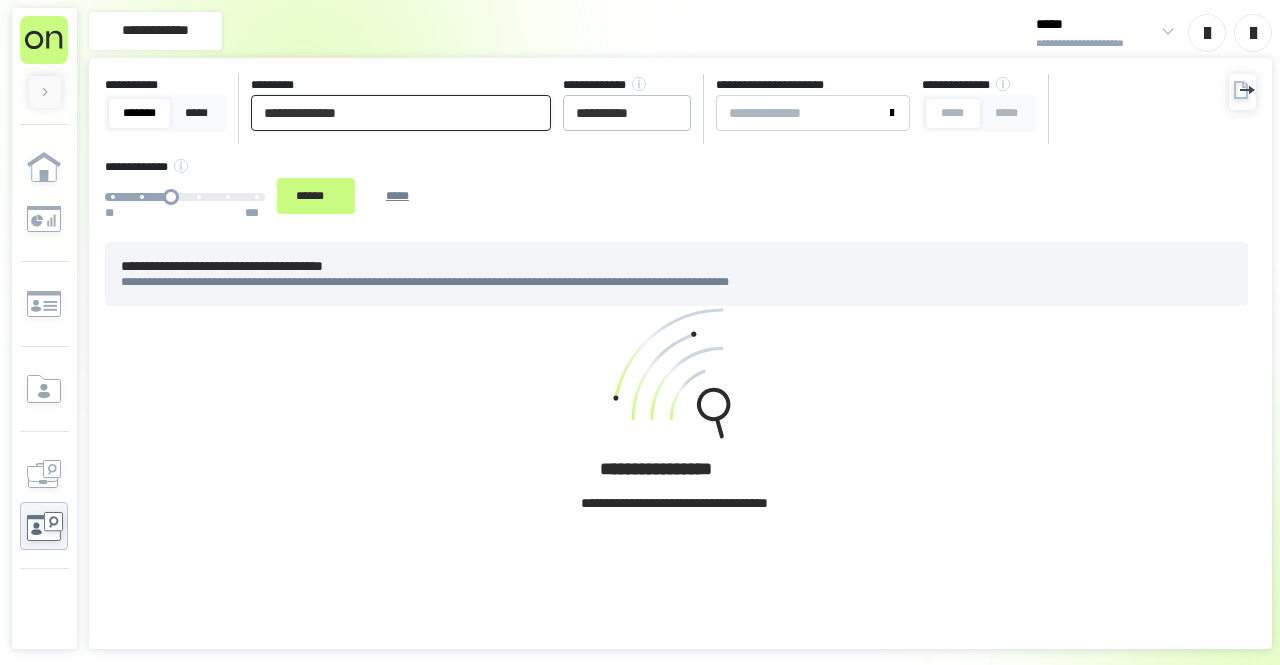 type on "**********" 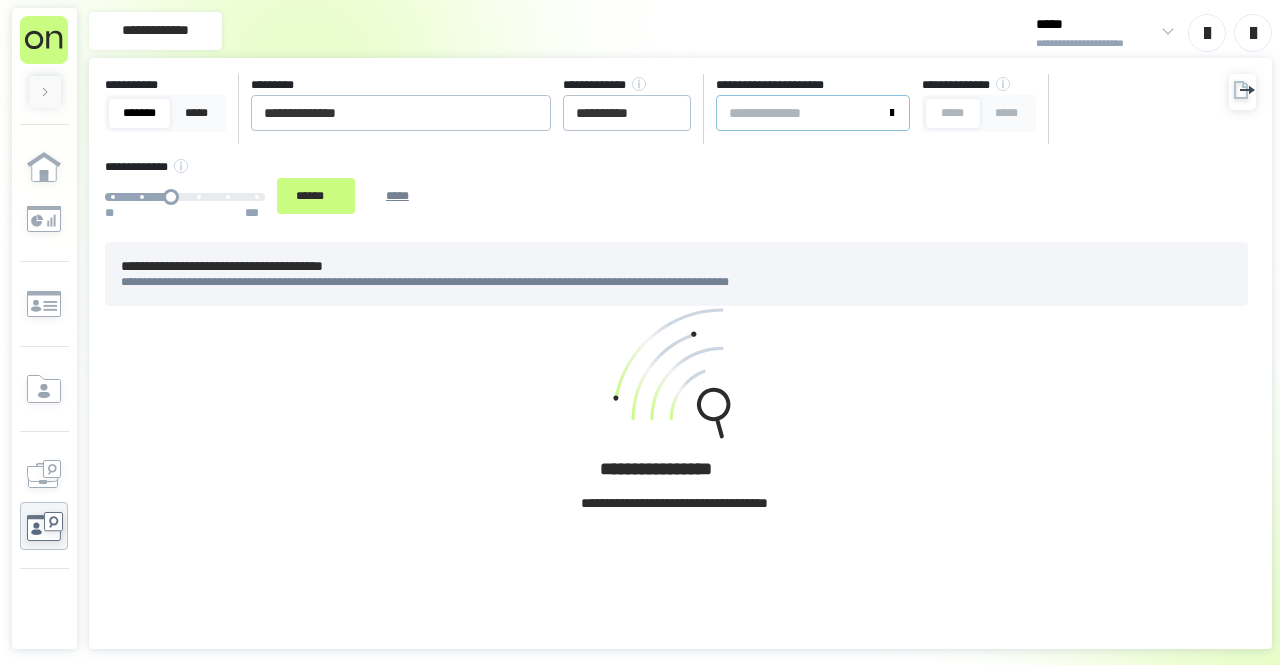 click on "**********" at bounding box center [801, 113] 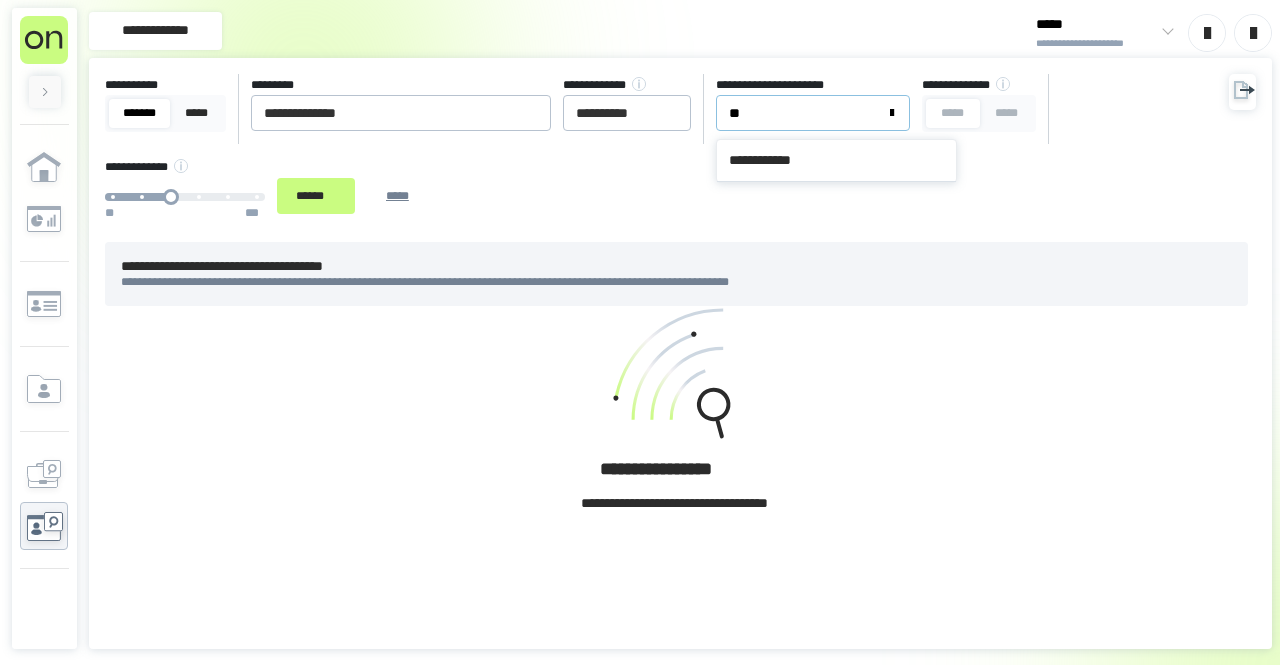 type on "***" 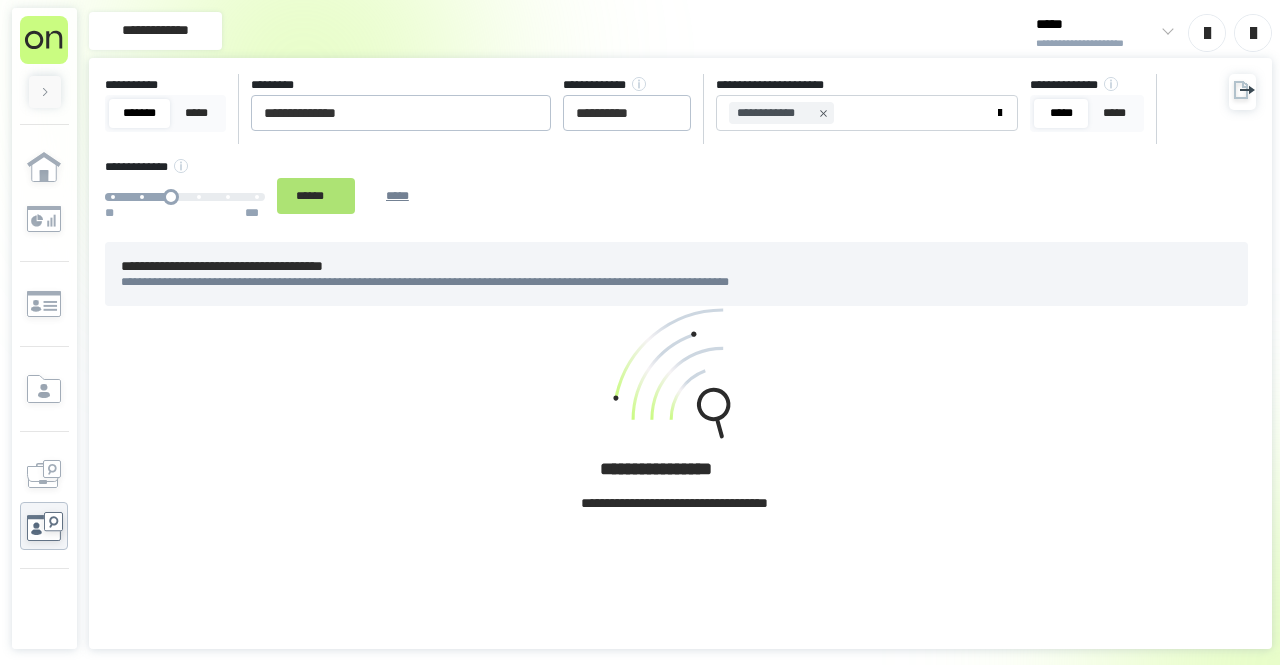 click on "******" at bounding box center (316, 195) 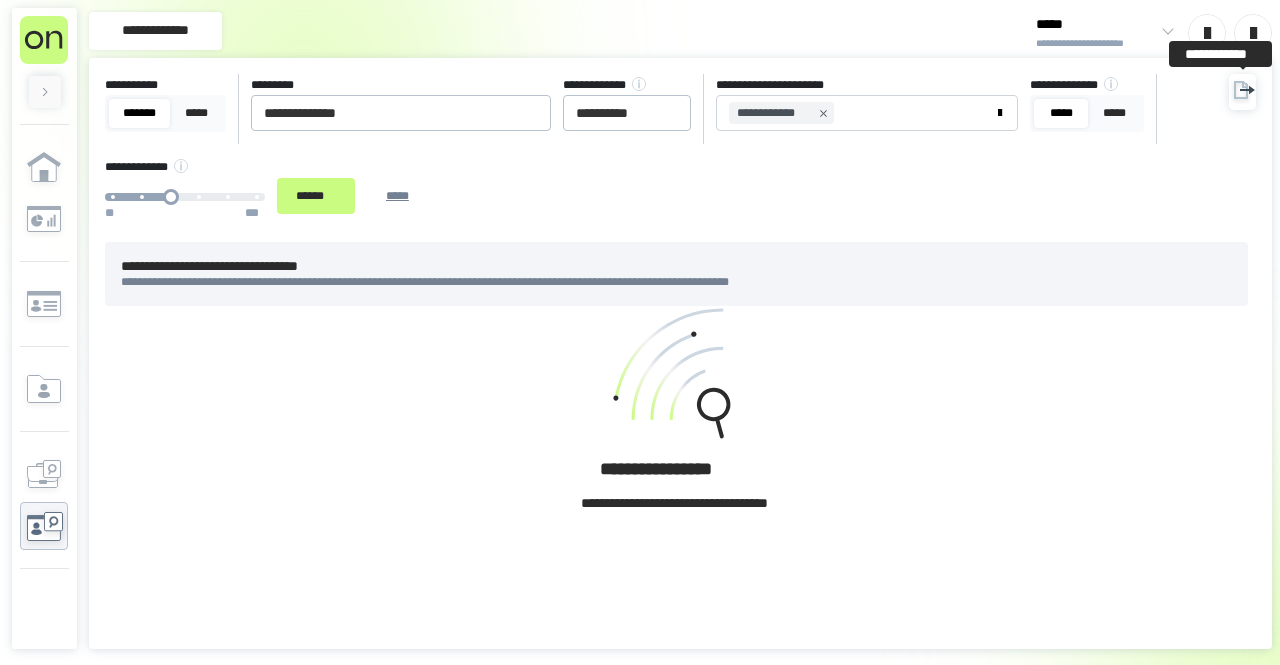 click 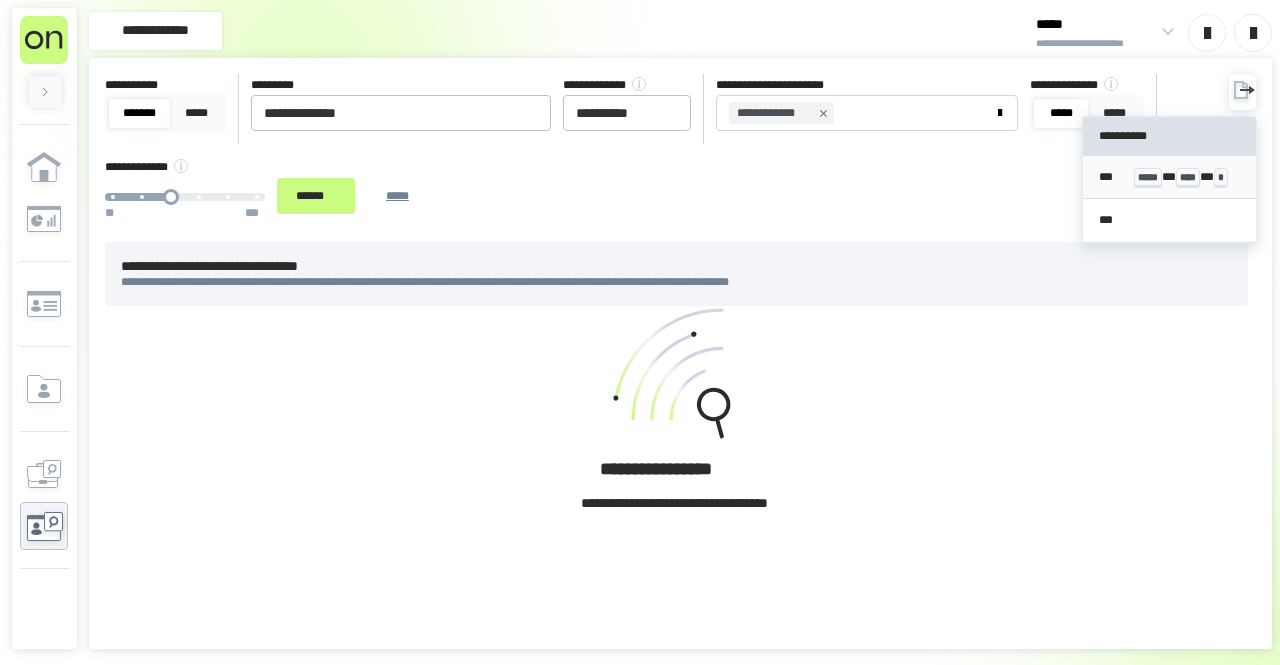 click on "*** ***** * **** *   *" at bounding box center [1169, 177] 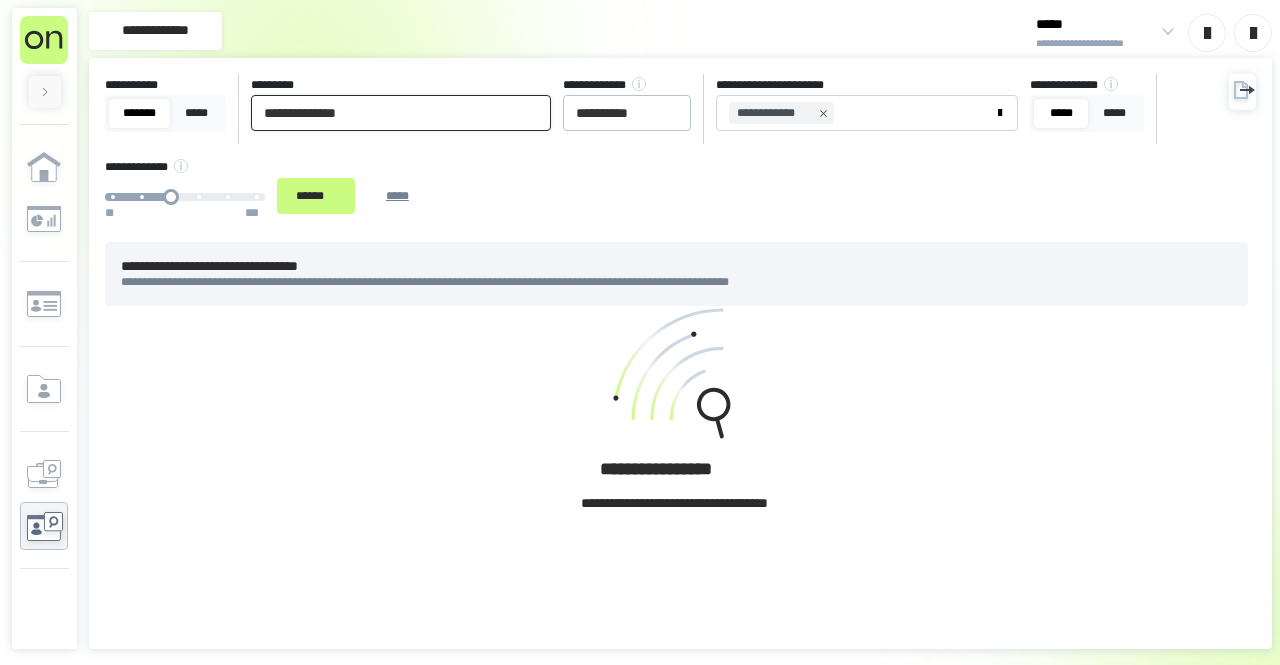 drag, startPoint x: 398, startPoint y: 104, endPoint x: 252, endPoint y: 109, distance: 146.08559 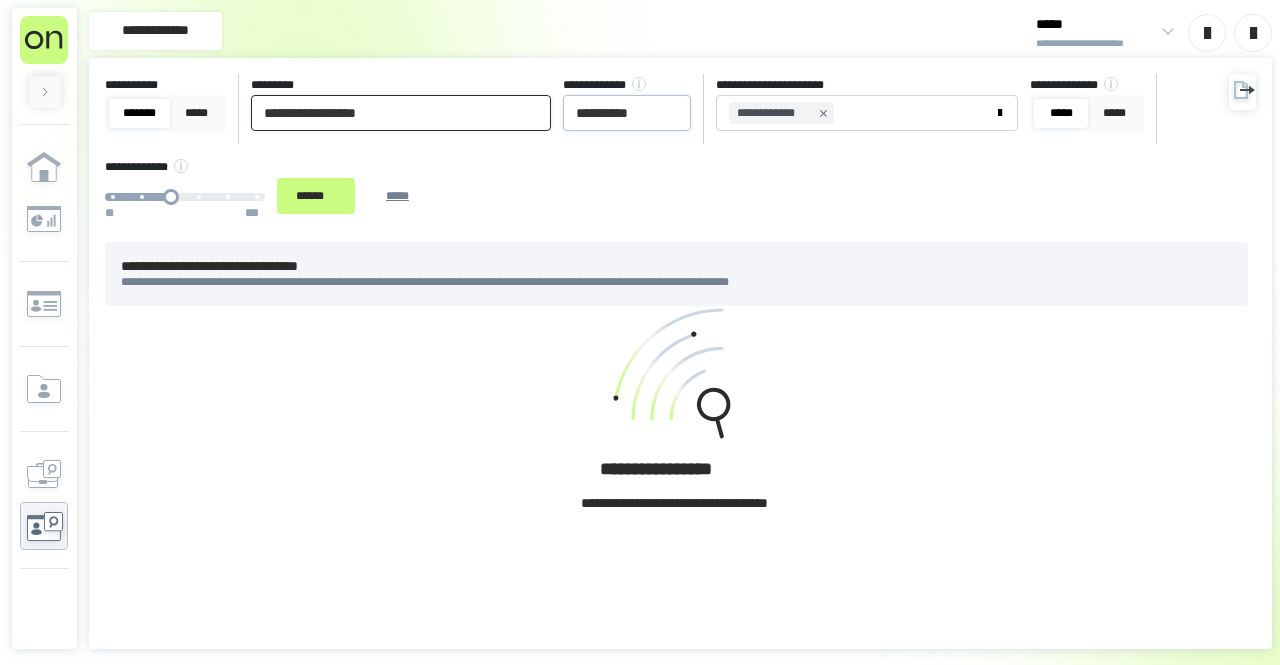 type on "**********" 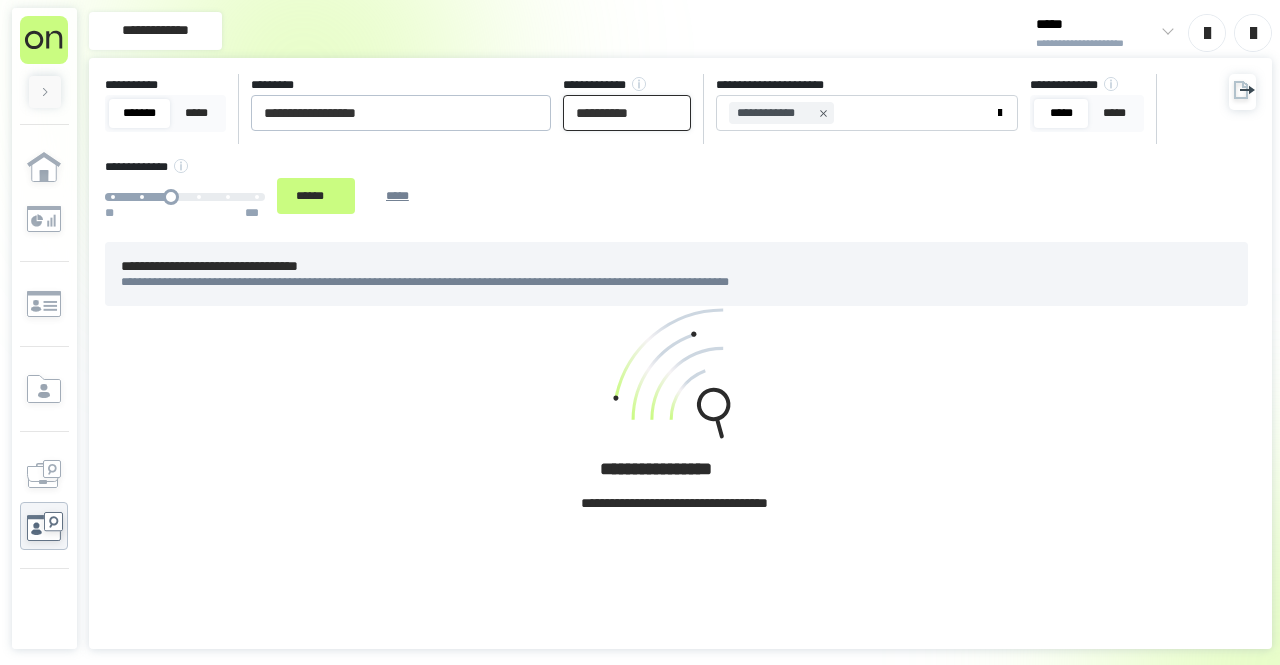 drag, startPoint x: 672, startPoint y: 107, endPoint x: 599, endPoint y: 113, distance: 73.24616 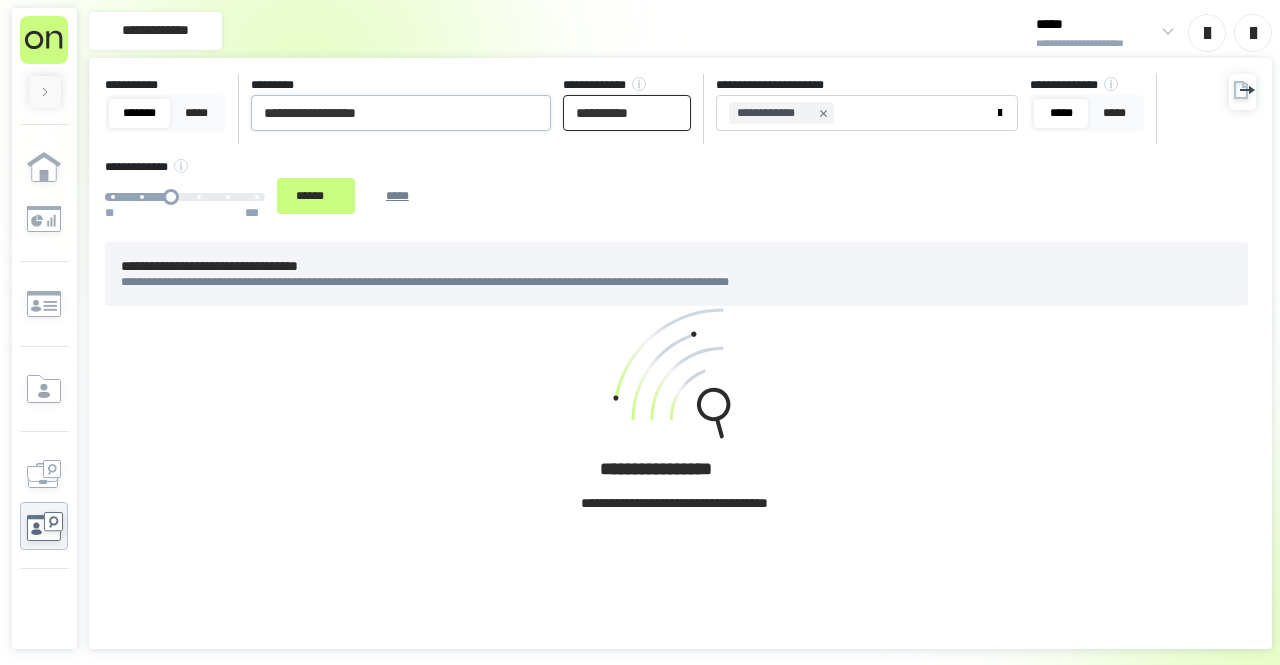 type on "**********" 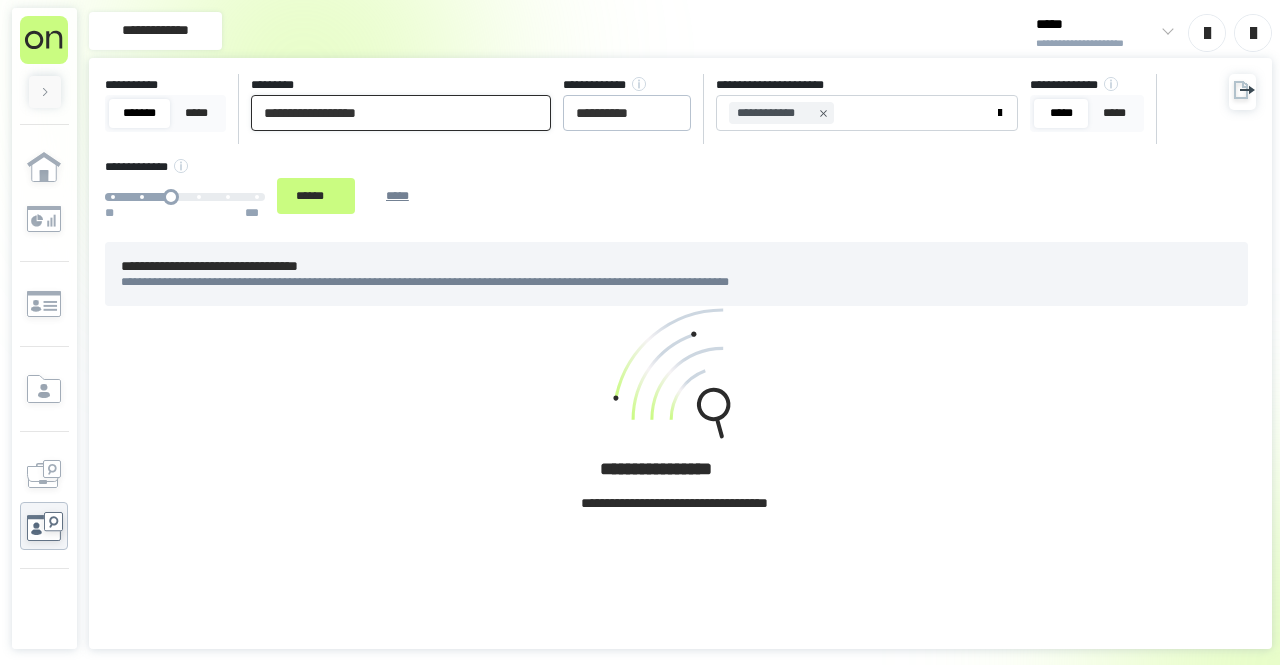 click on "**********" at bounding box center (401, 113) 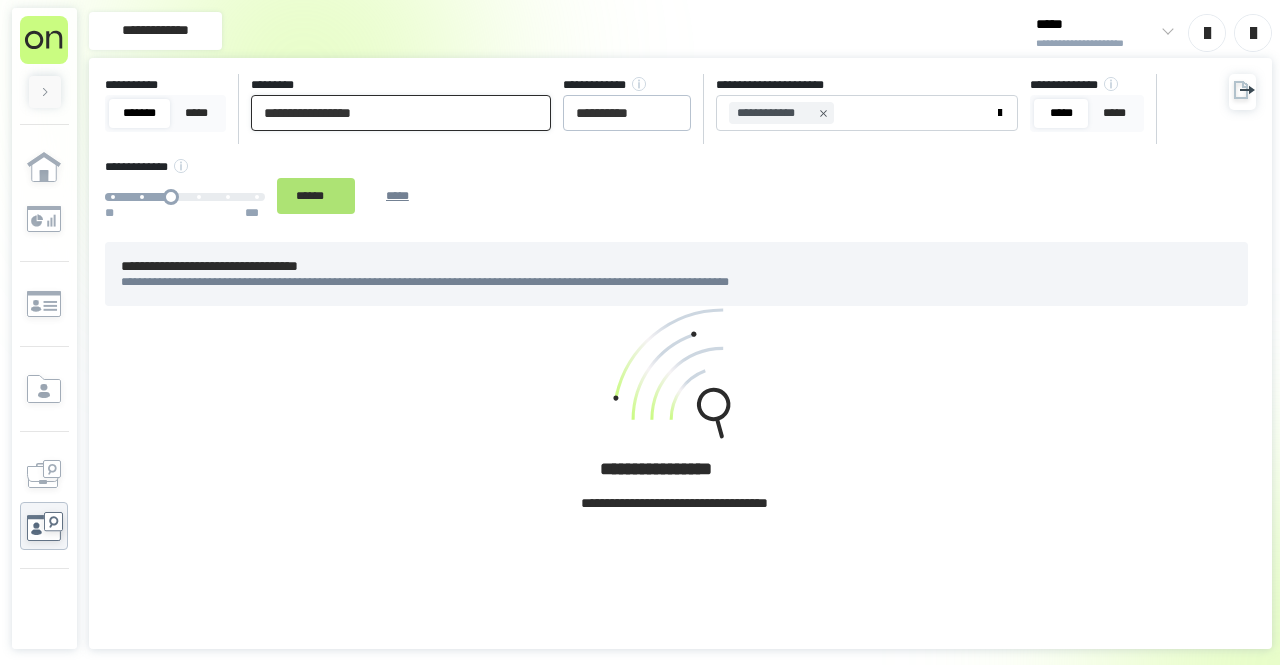 type on "**********" 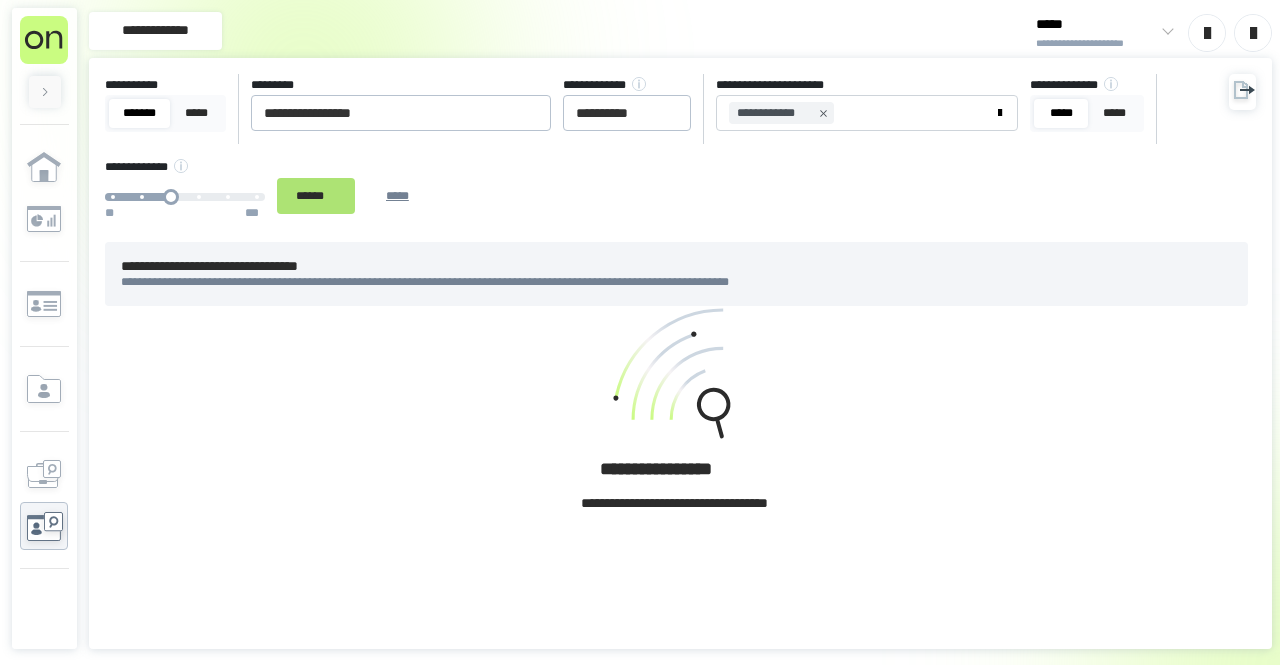 click on "******" at bounding box center [316, 195] 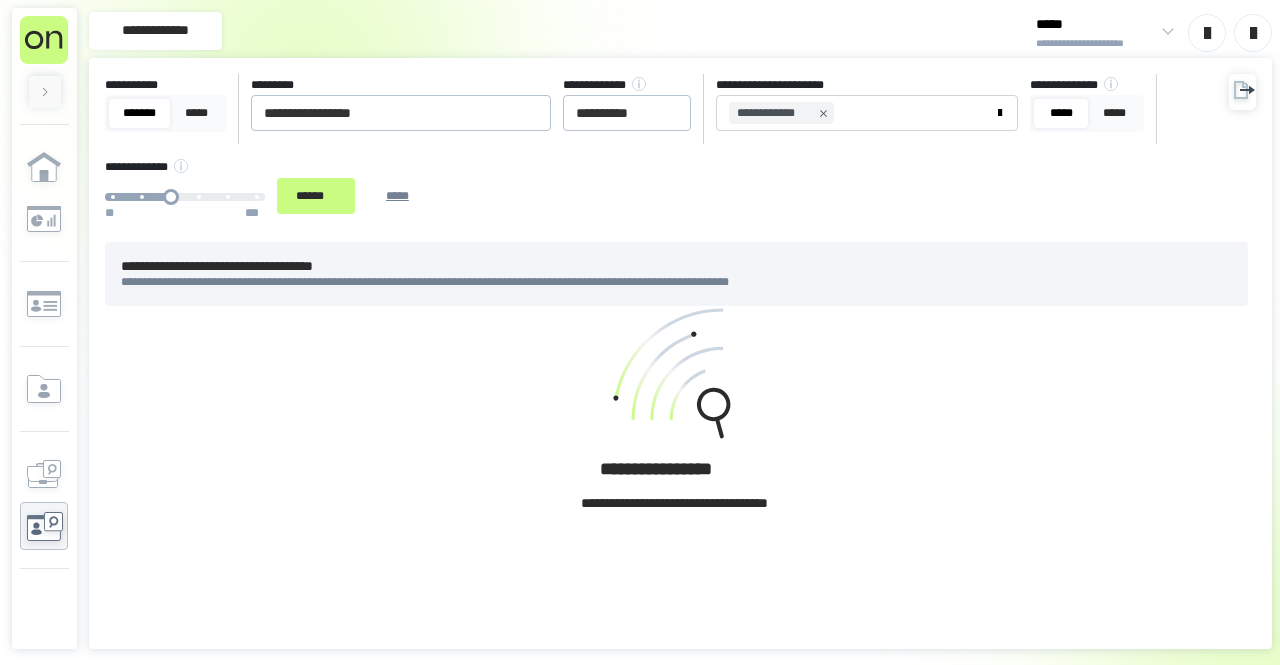 click on "**********" at bounding box center [680, 150] 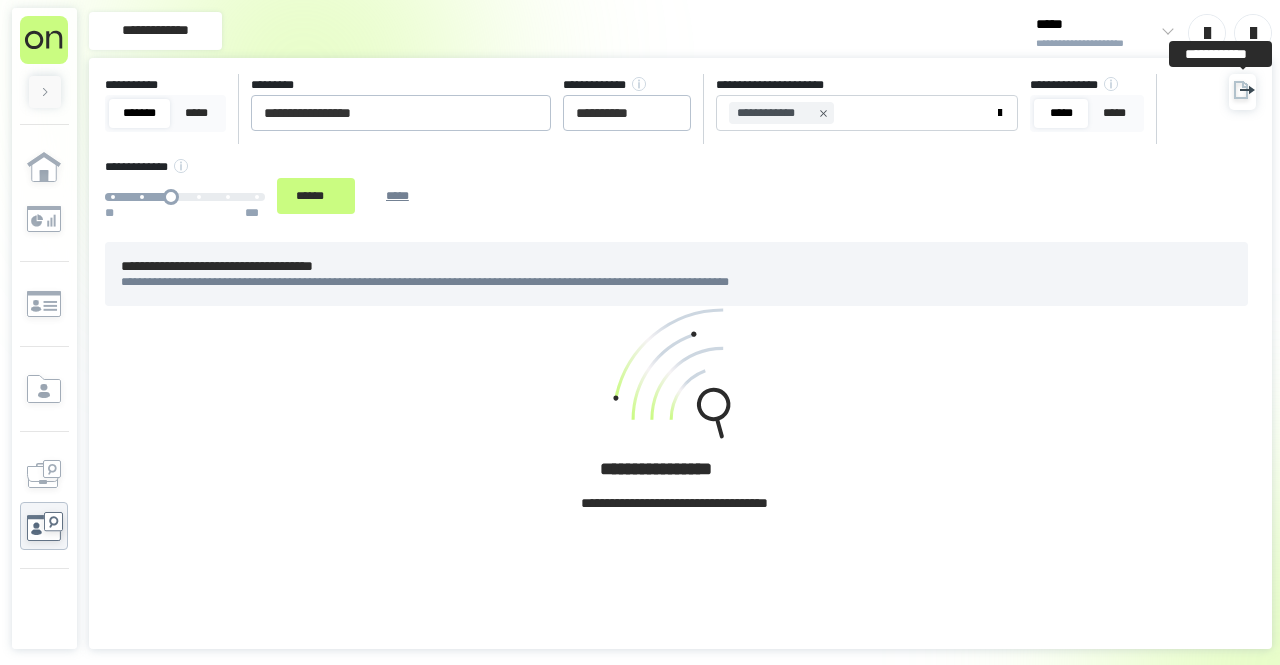 click 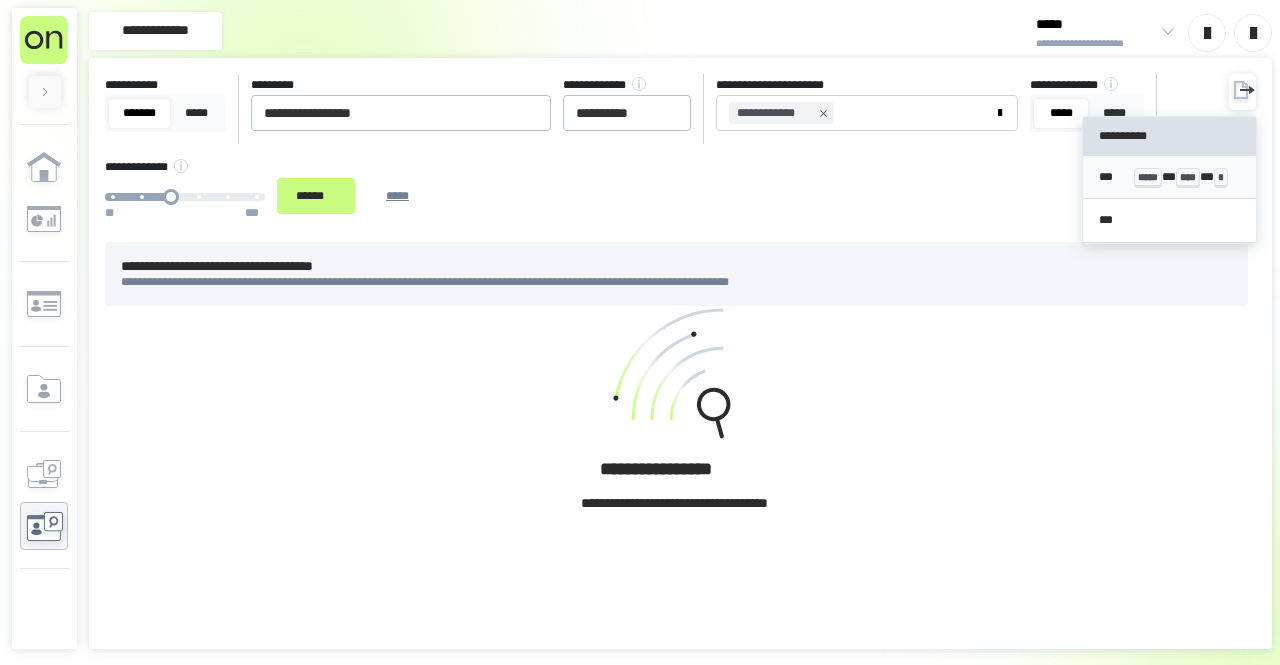 click on "*** ***** * **** *   *" at bounding box center [1169, 178] 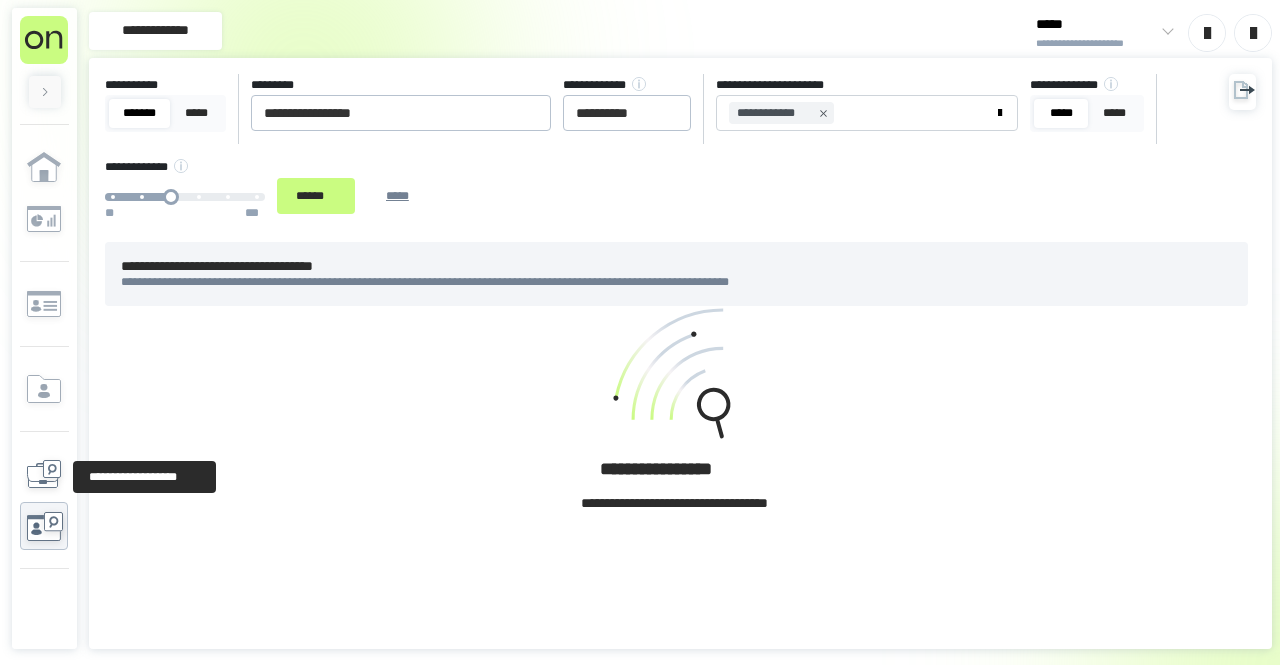 click 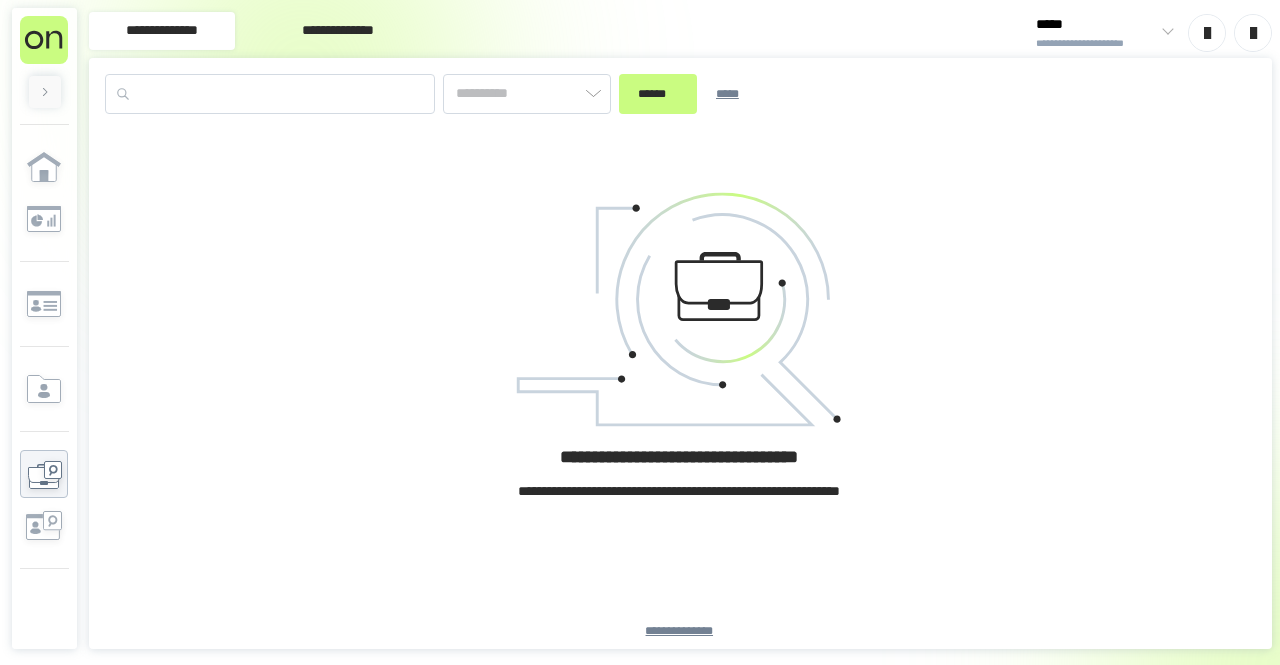 type on "*********" 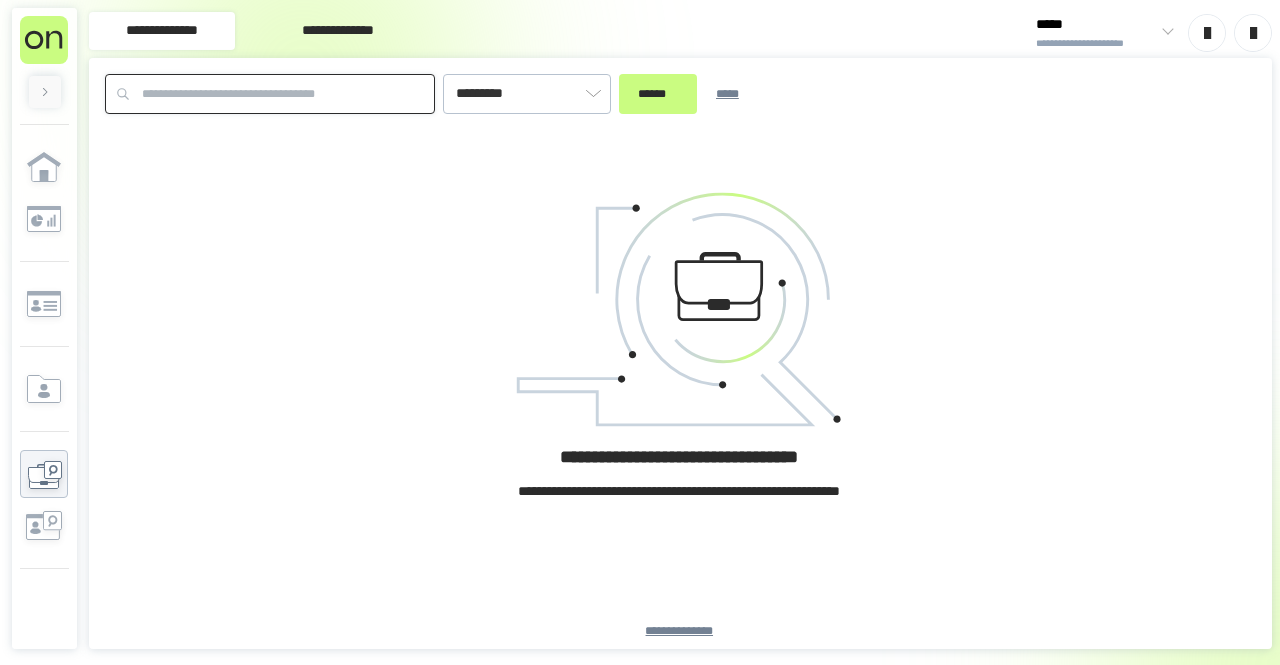 click at bounding box center [270, 94] 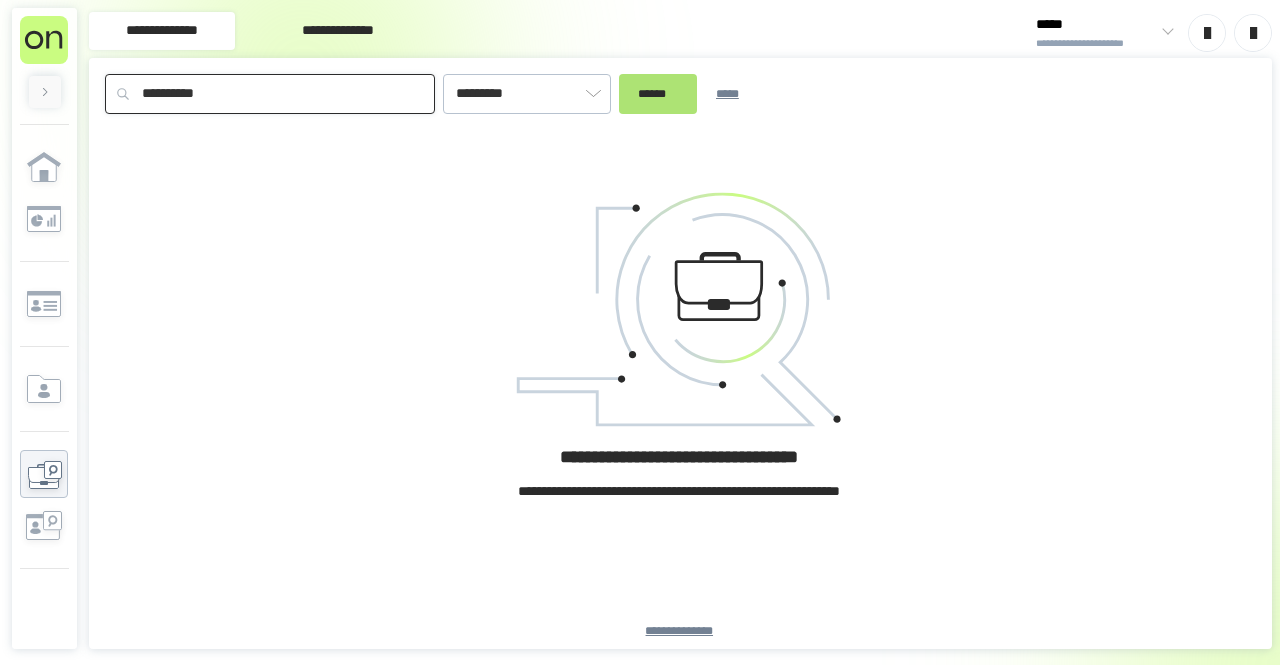 type on "**********" 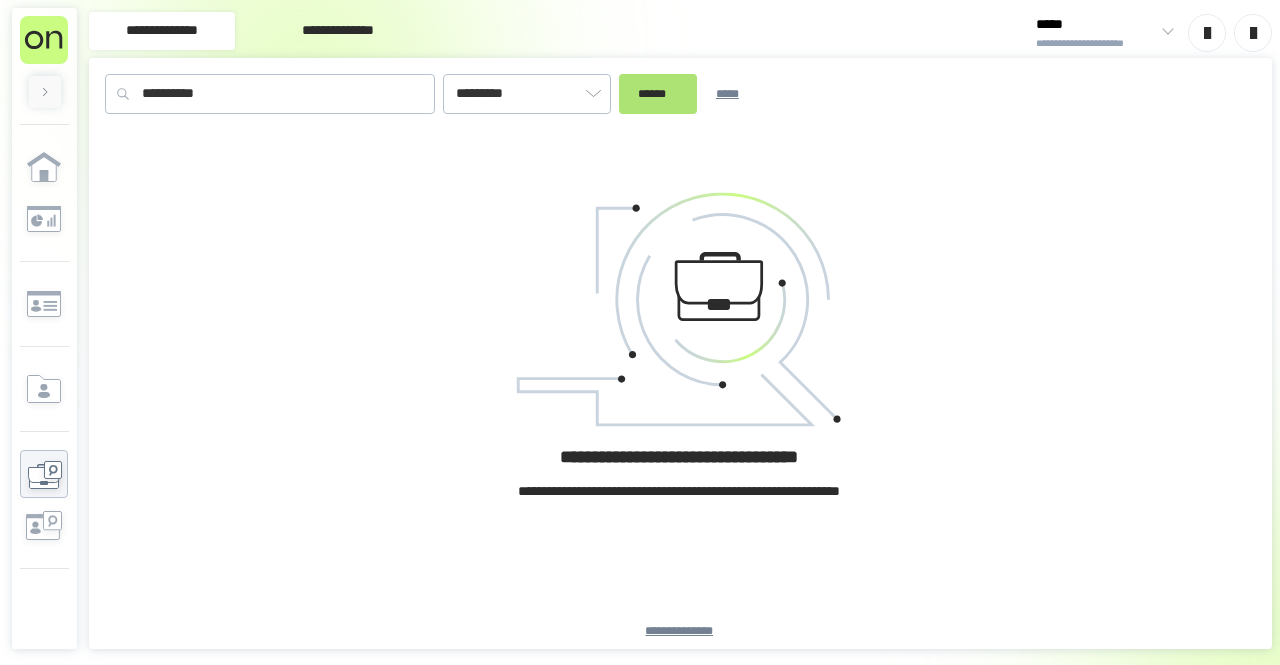 click on "******" at bounding box center [658, 94] 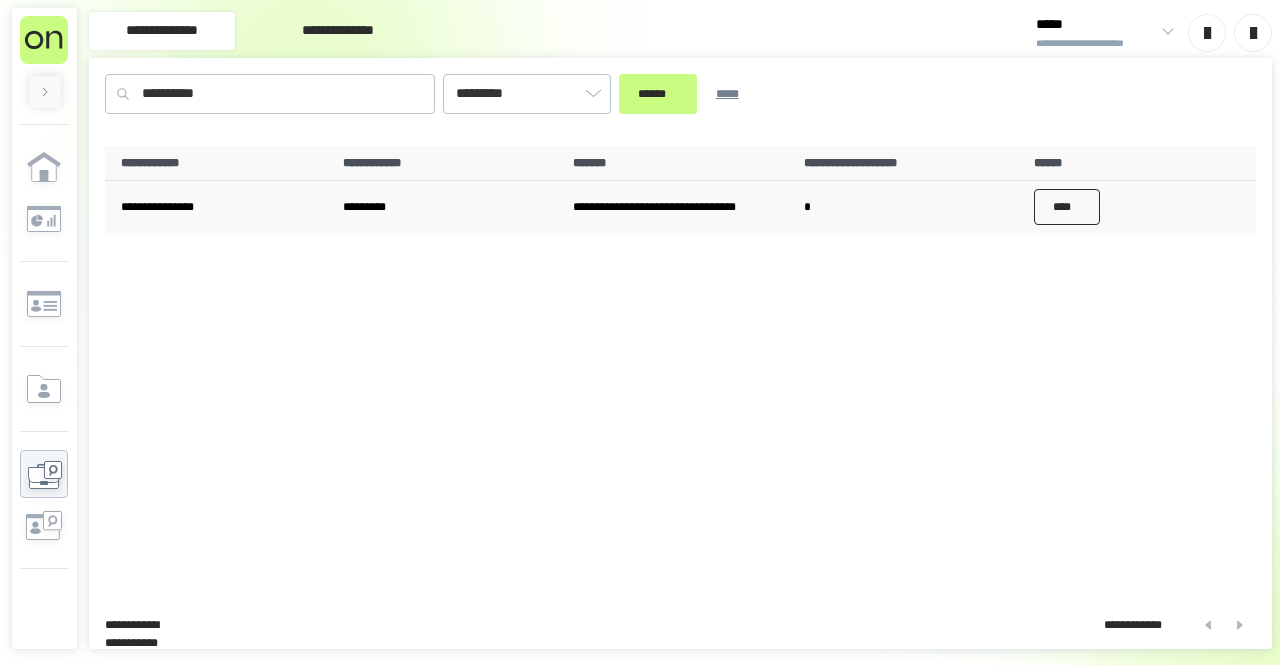click on "****" at bounding box center (1067, 207) 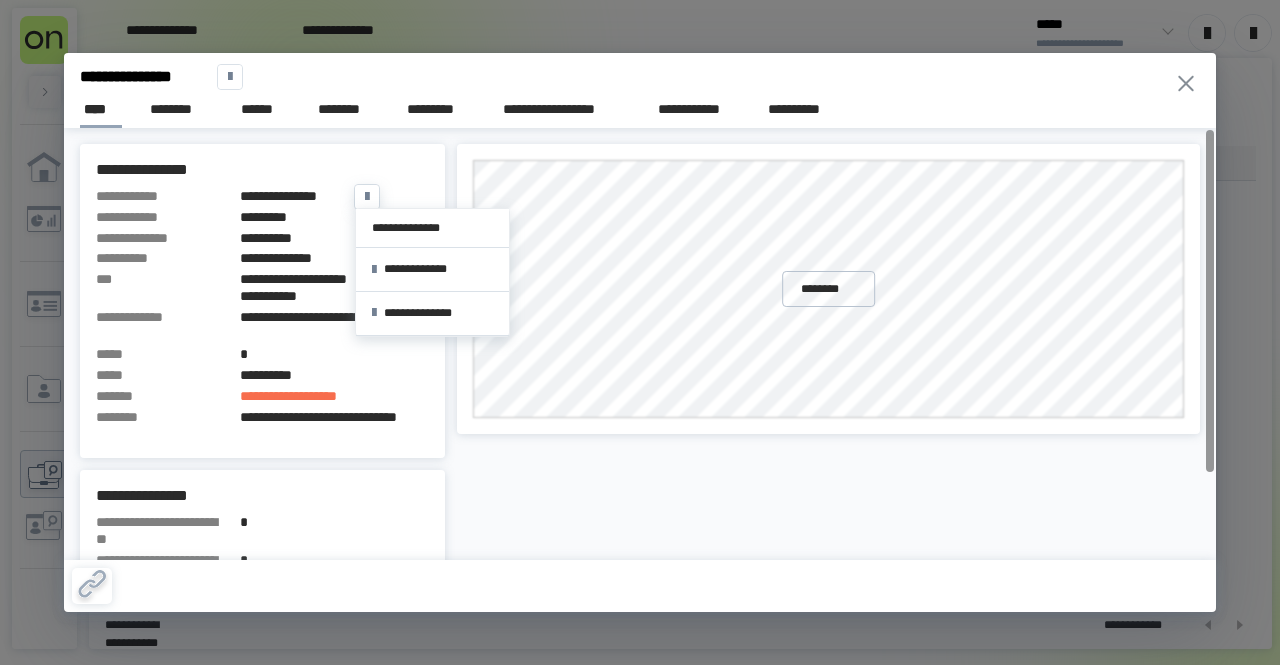 click at bounding box center [367, 197] 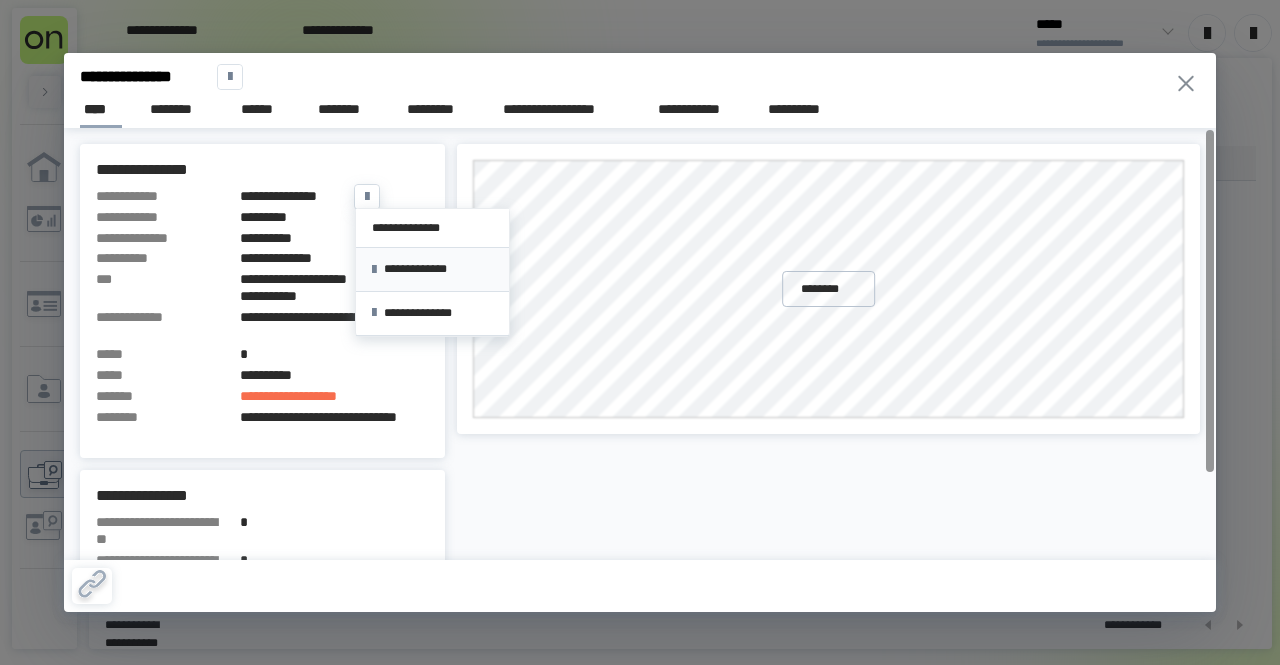click on "**********" at bounding box center [432, 270] 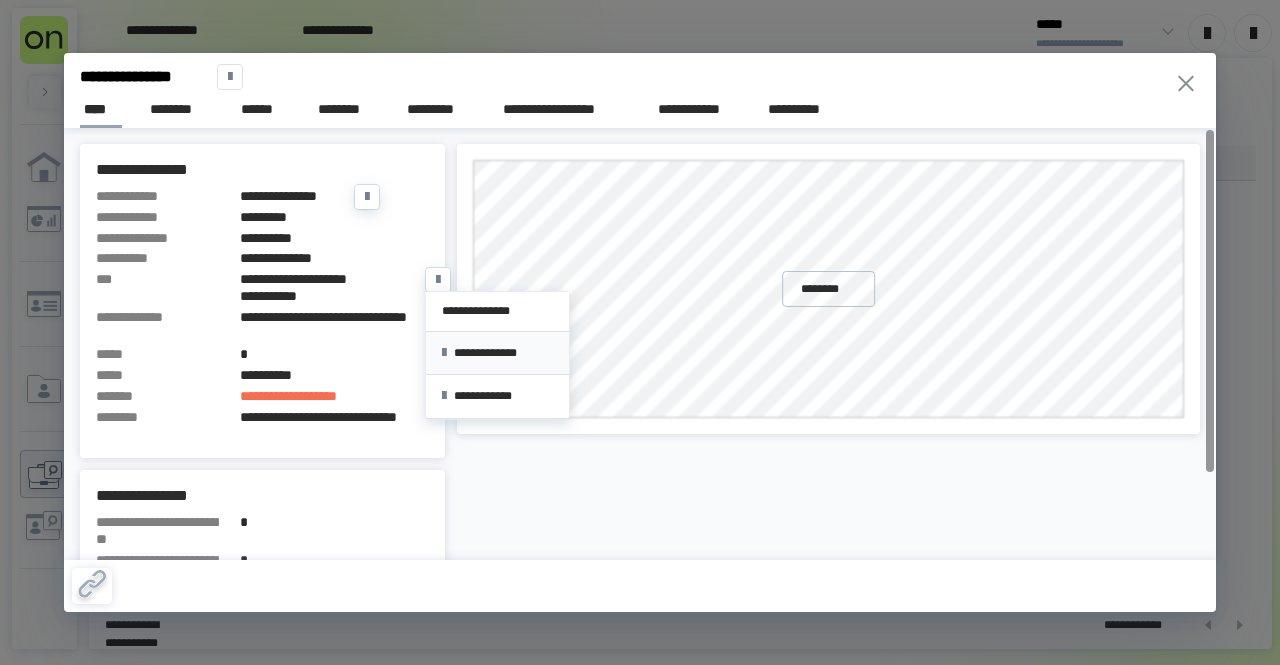 click on "**********" at bounding box center [497, 353] 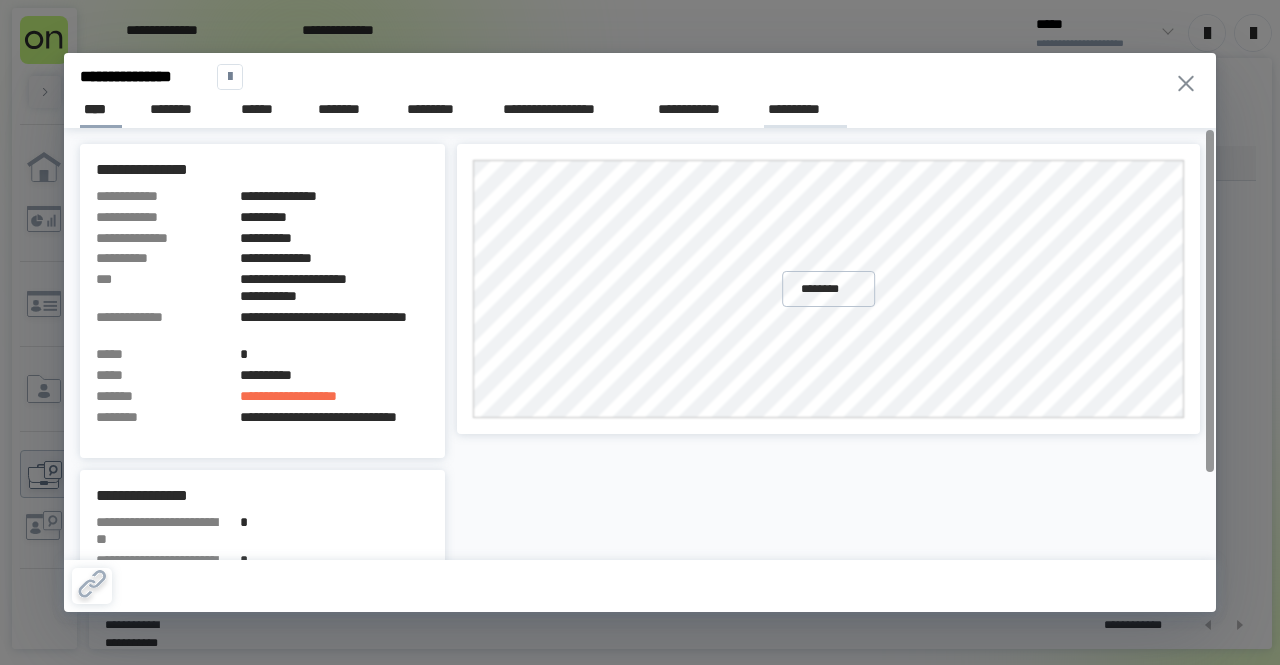 click on "**********" at bounding box center (805, 109) 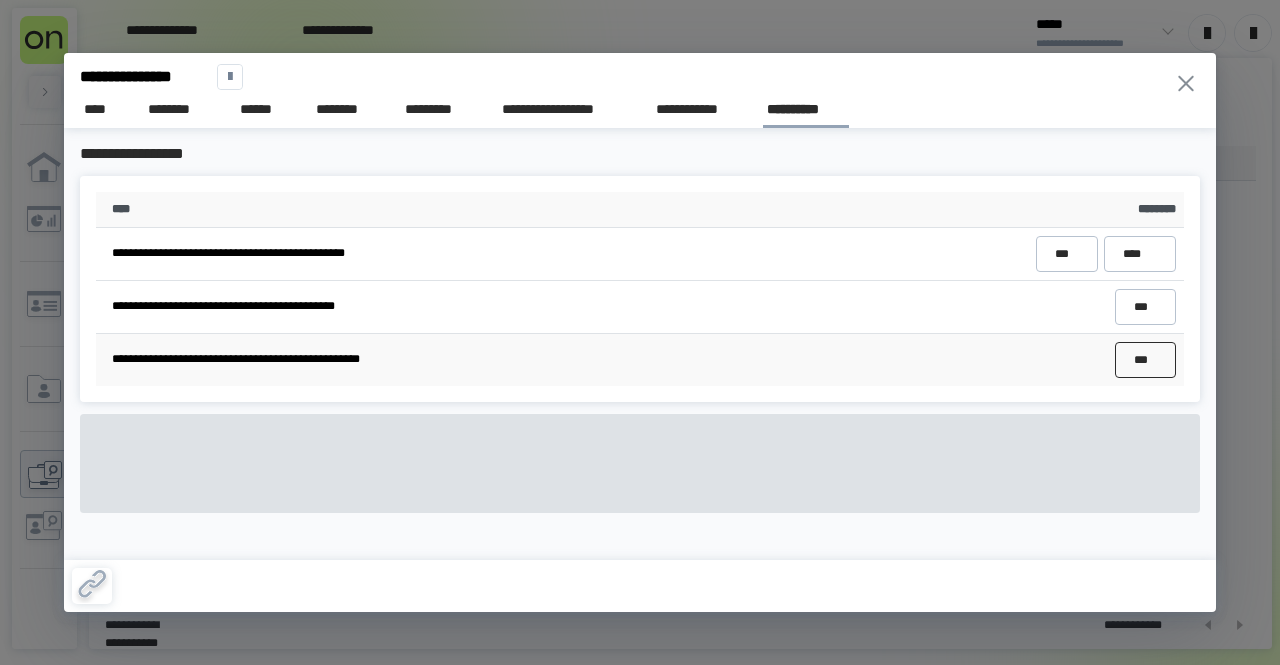 click on "***" at bounding box center (1145, 360) 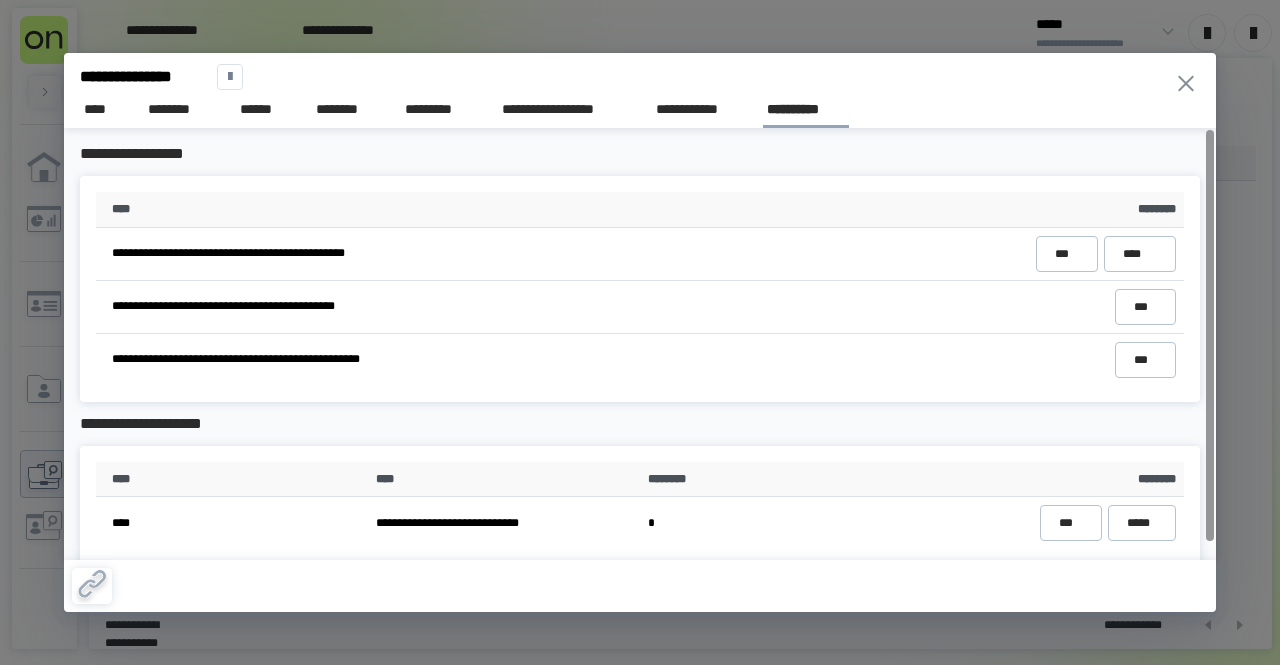 click on "**********" at bounding box center [640, 332] 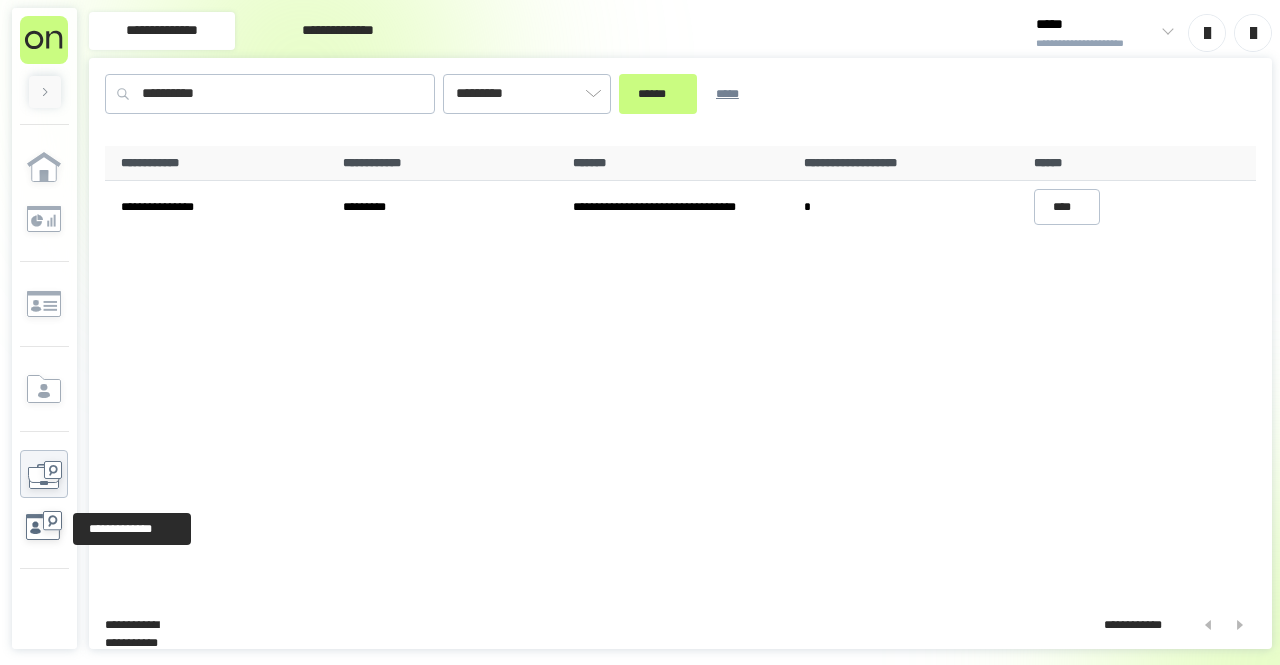 click 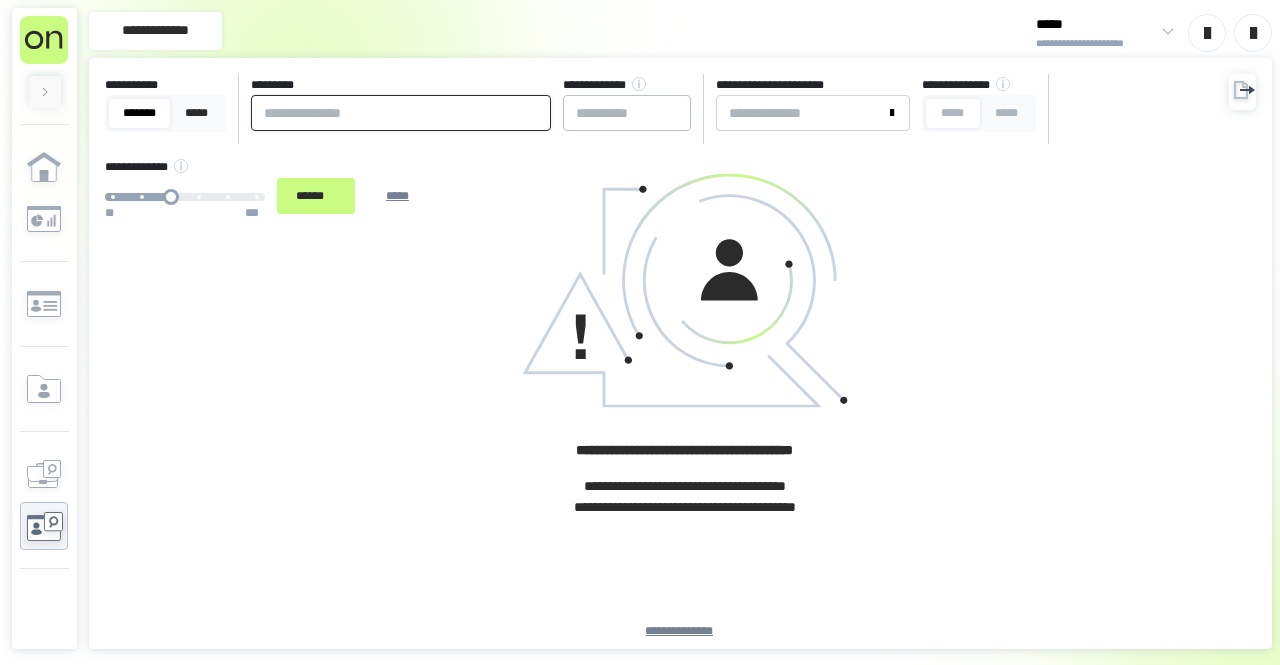 click at bounding box center [401, 113] 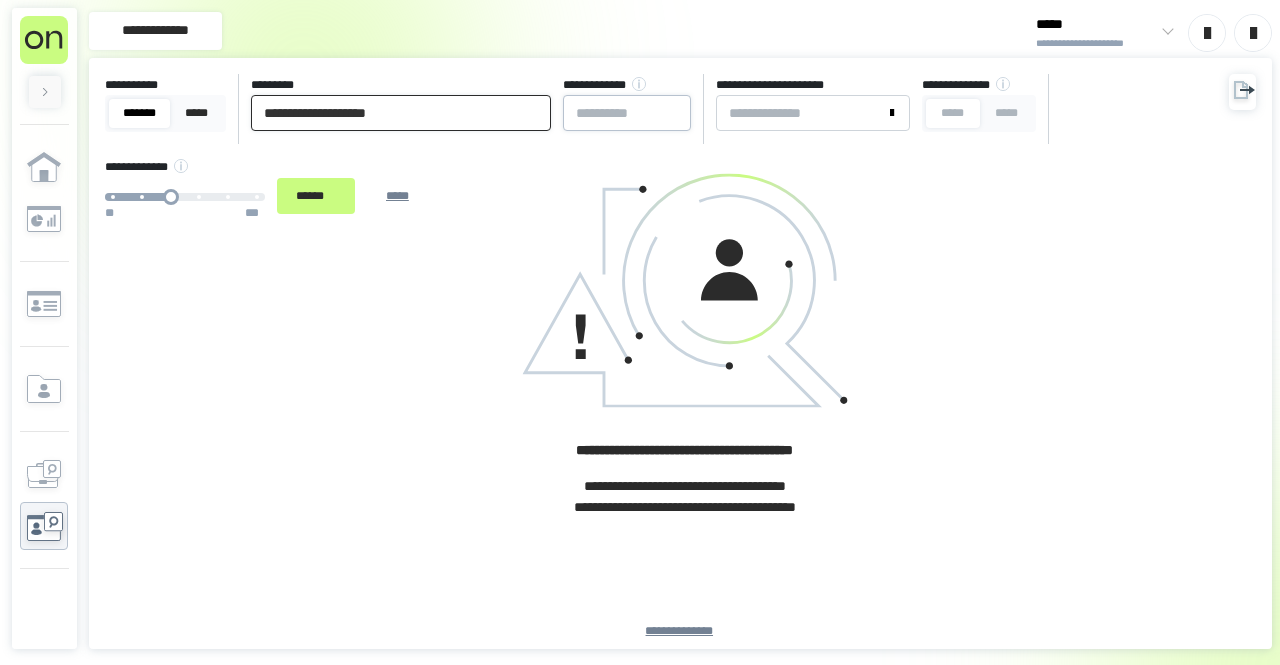 type on "**********" 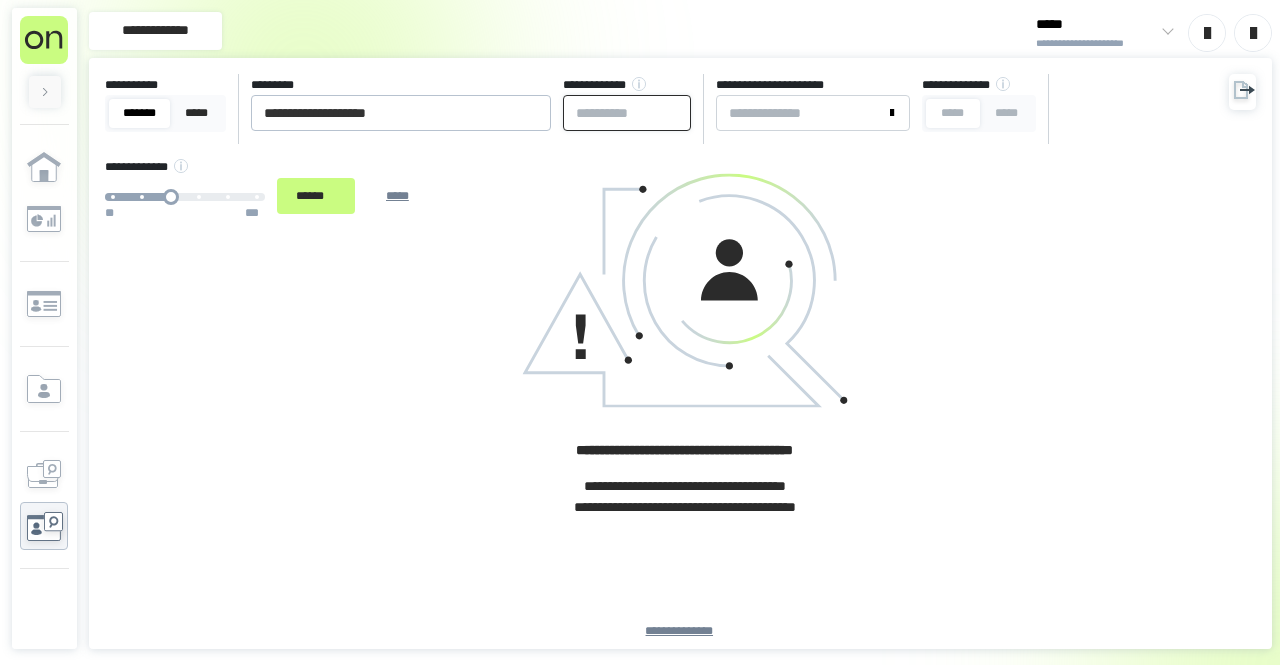 click at bounding box center [627, 113] 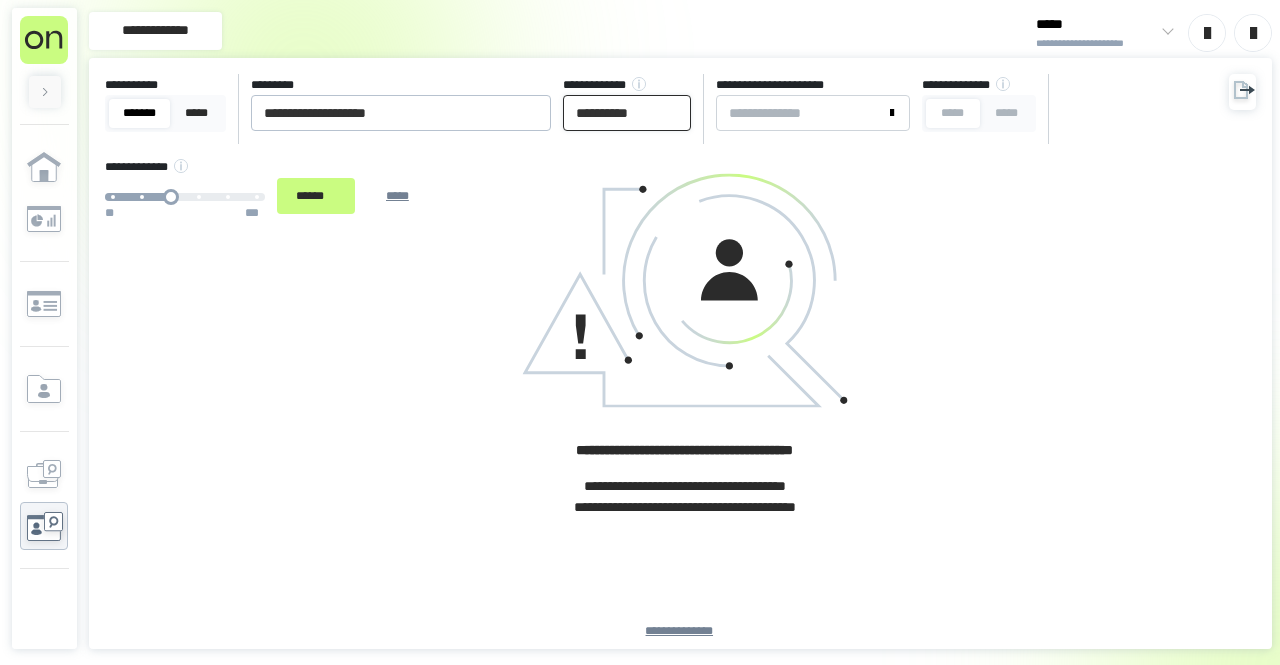 type on "**********" 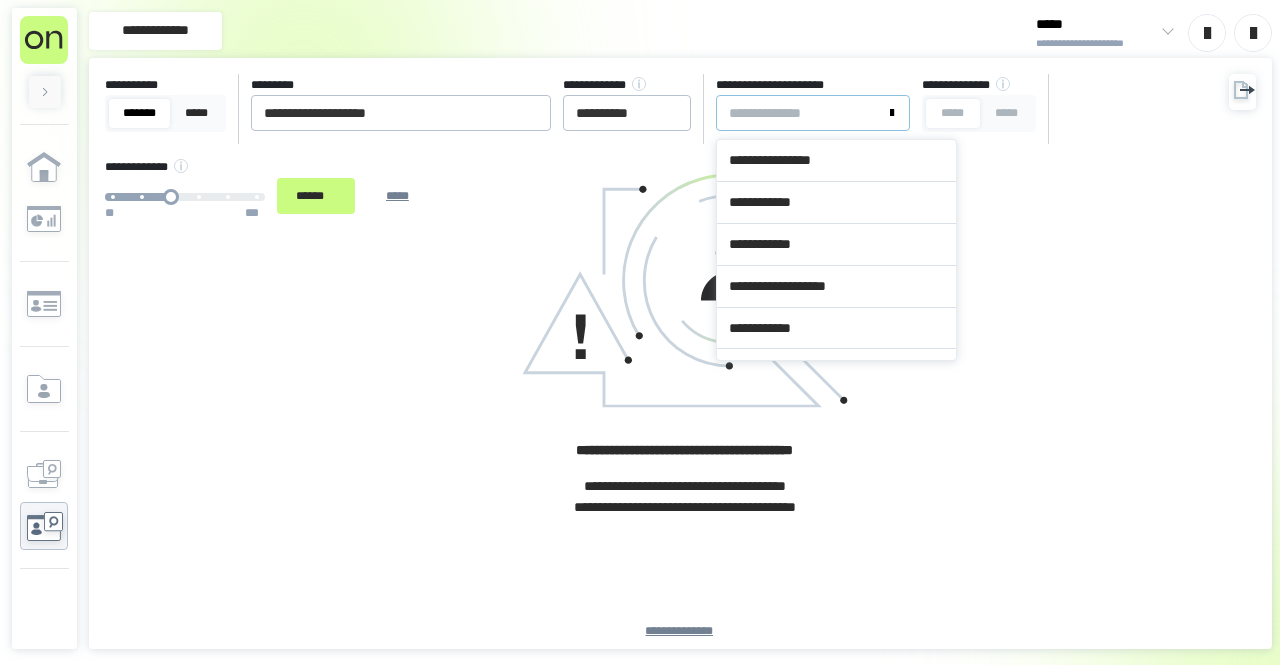 click on "**********" at bounding box center [801, 113] 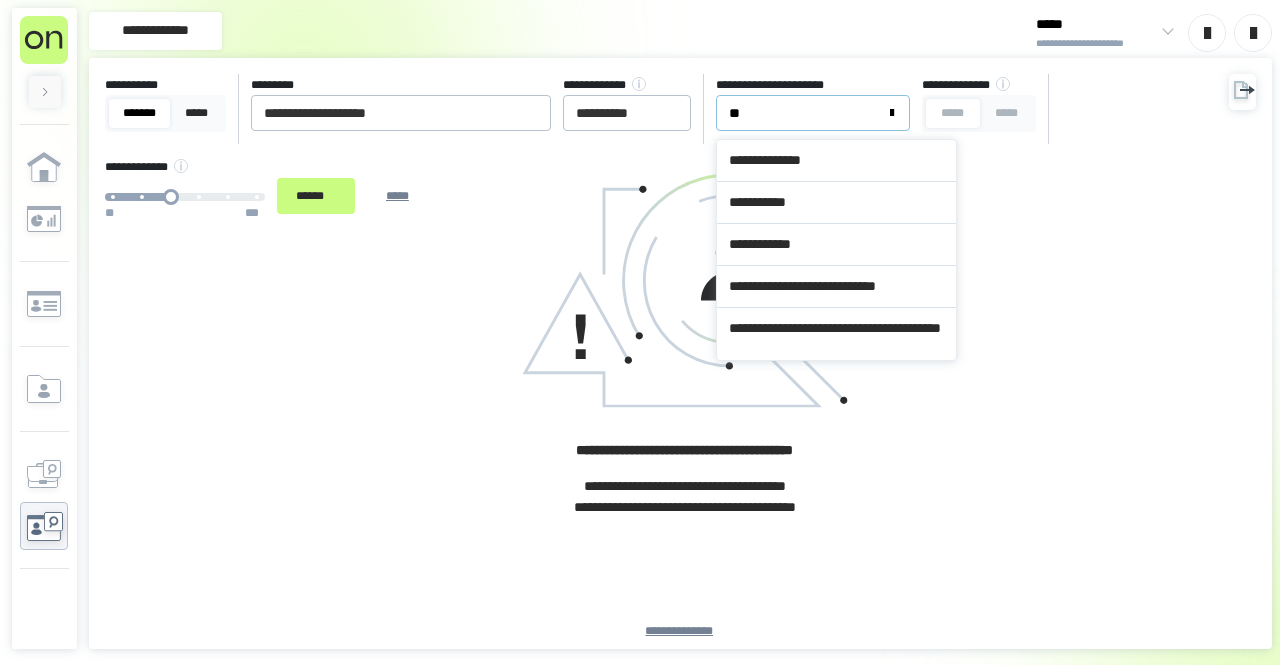 type on "***" 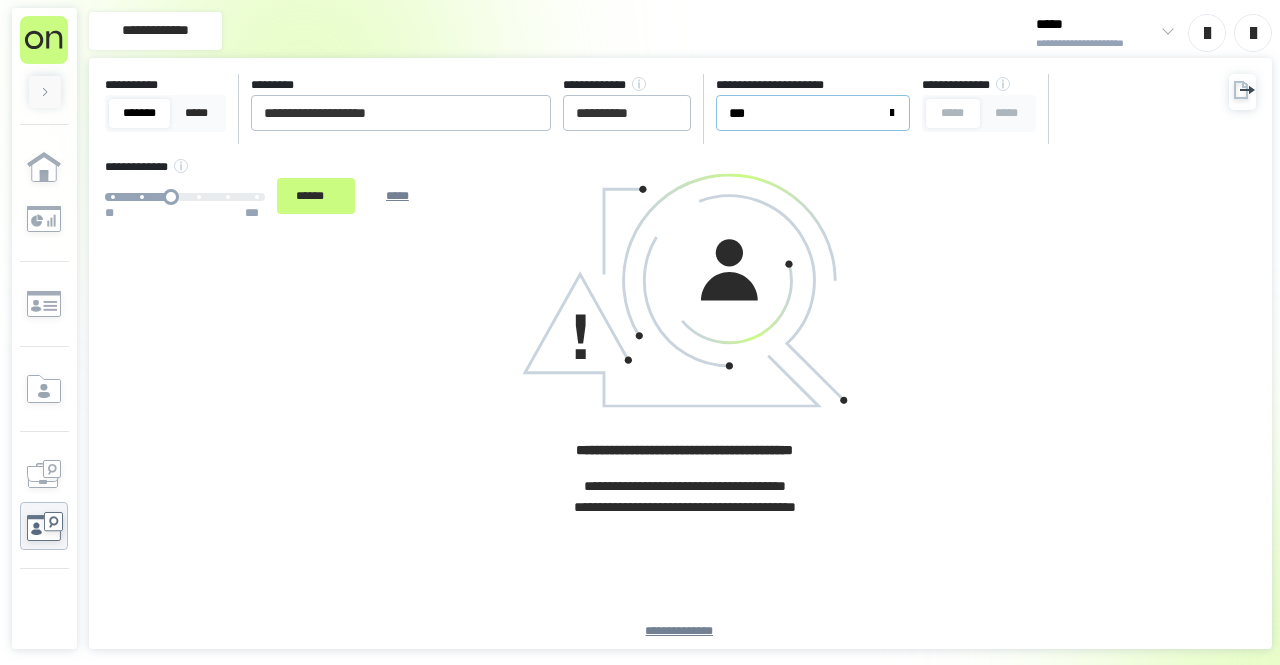 click on "***" at bounding box center [801, 113] 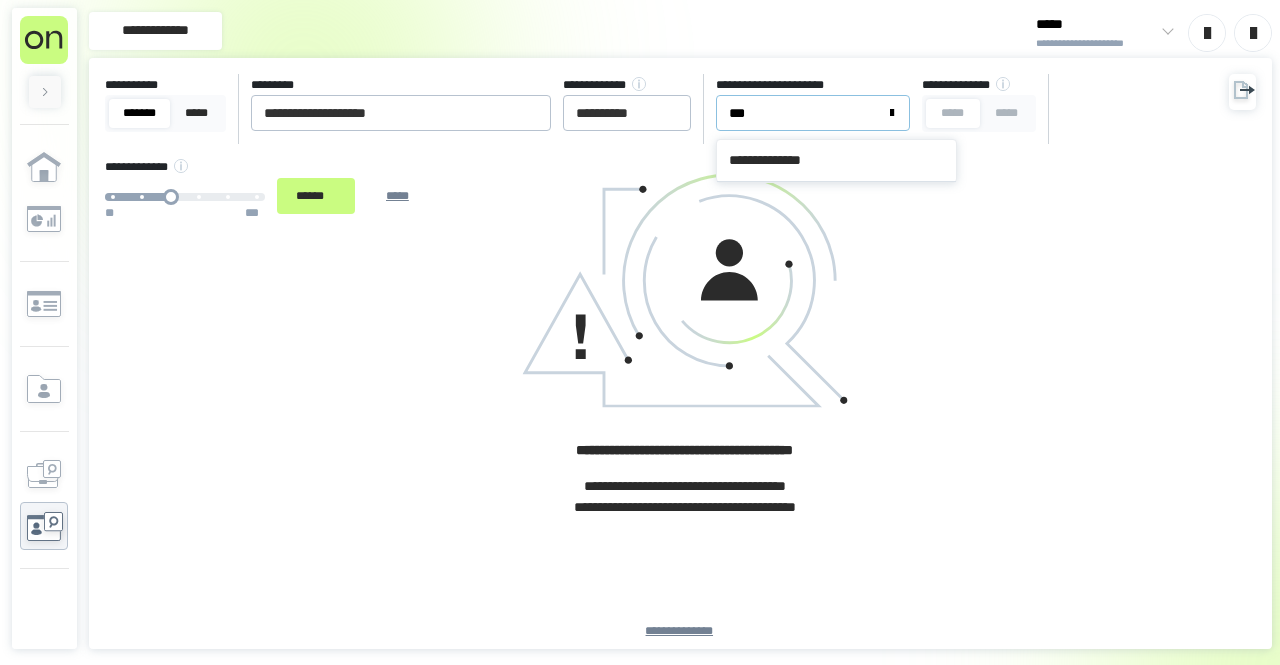 click on "***" at bounding box center (813, 113) 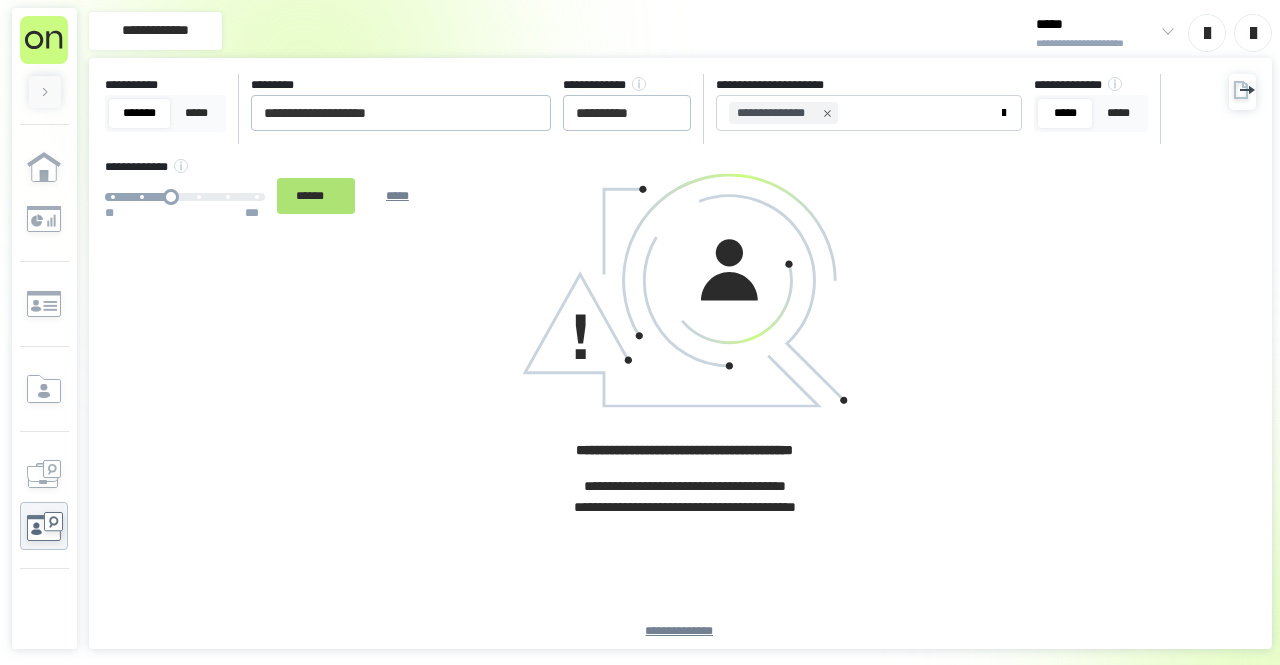click on "******" at bounding box center (316, 195) 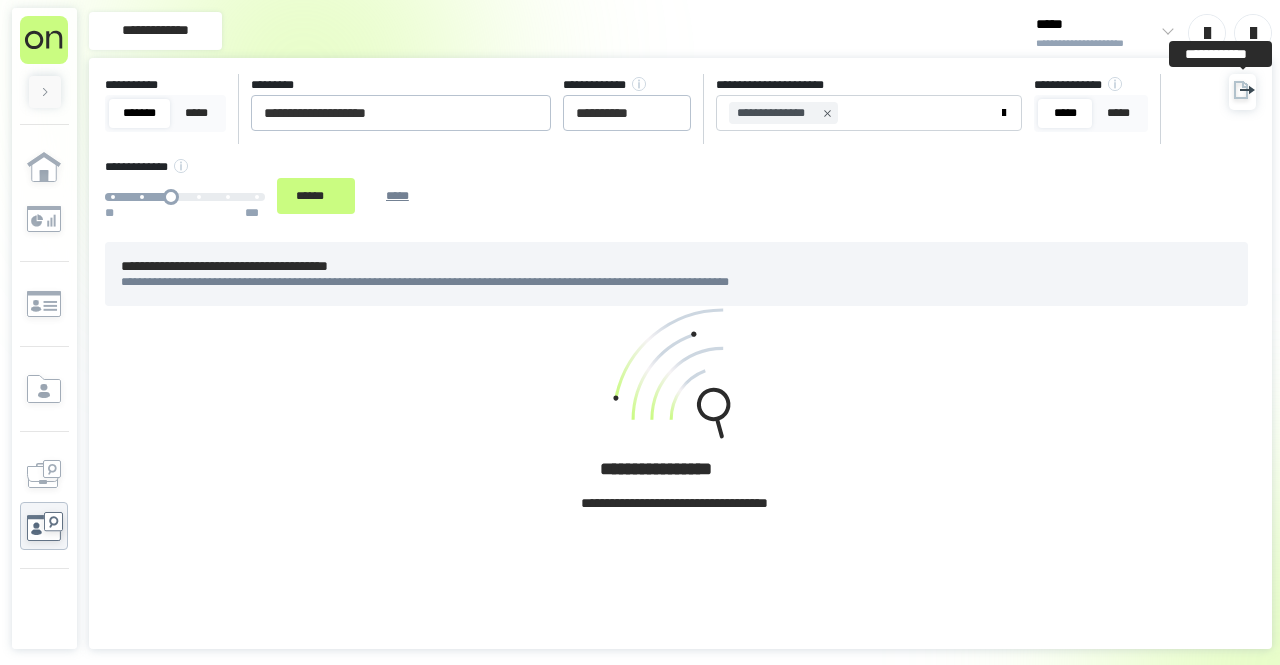 click 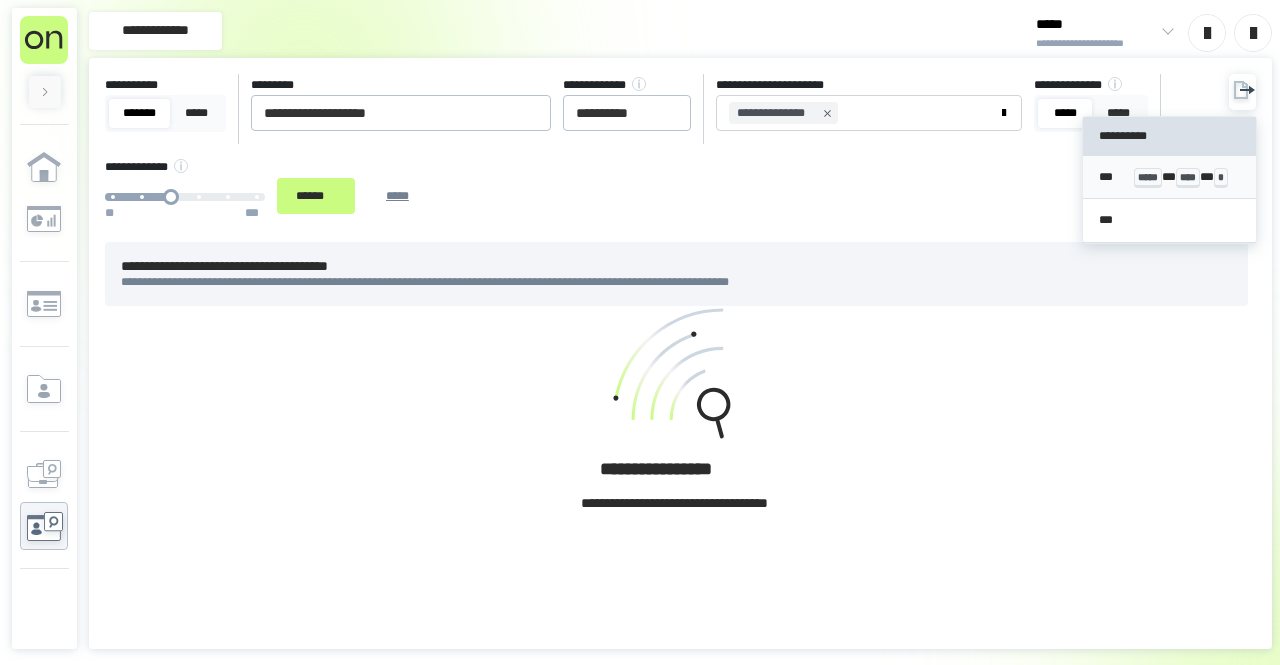 click on "*** ***** * **** *   *" at bounding box center [1169, 177] 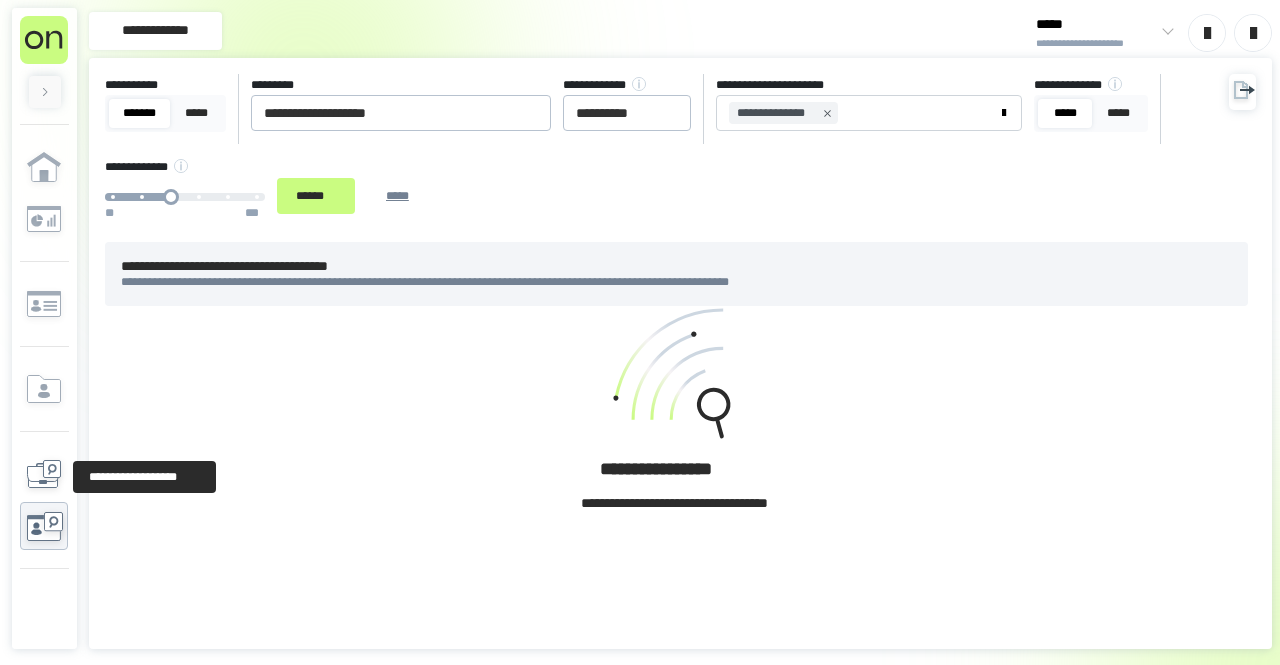 click 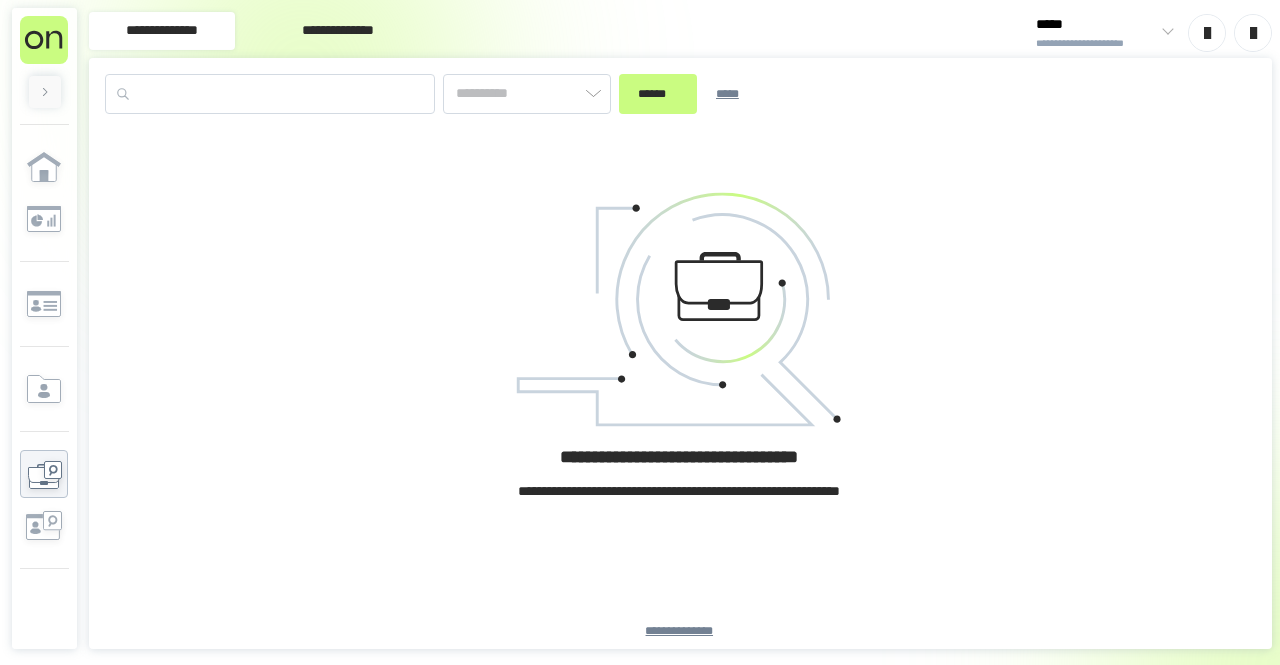type on "*********" 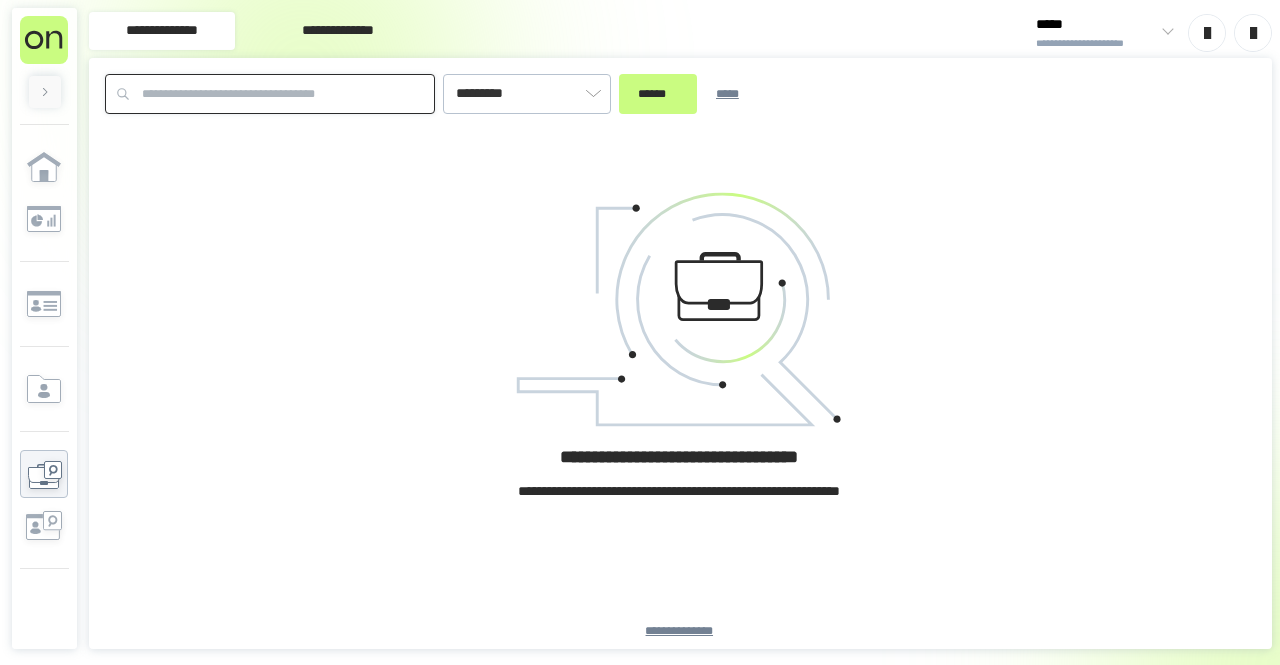 click at bounding box center [270, 94] 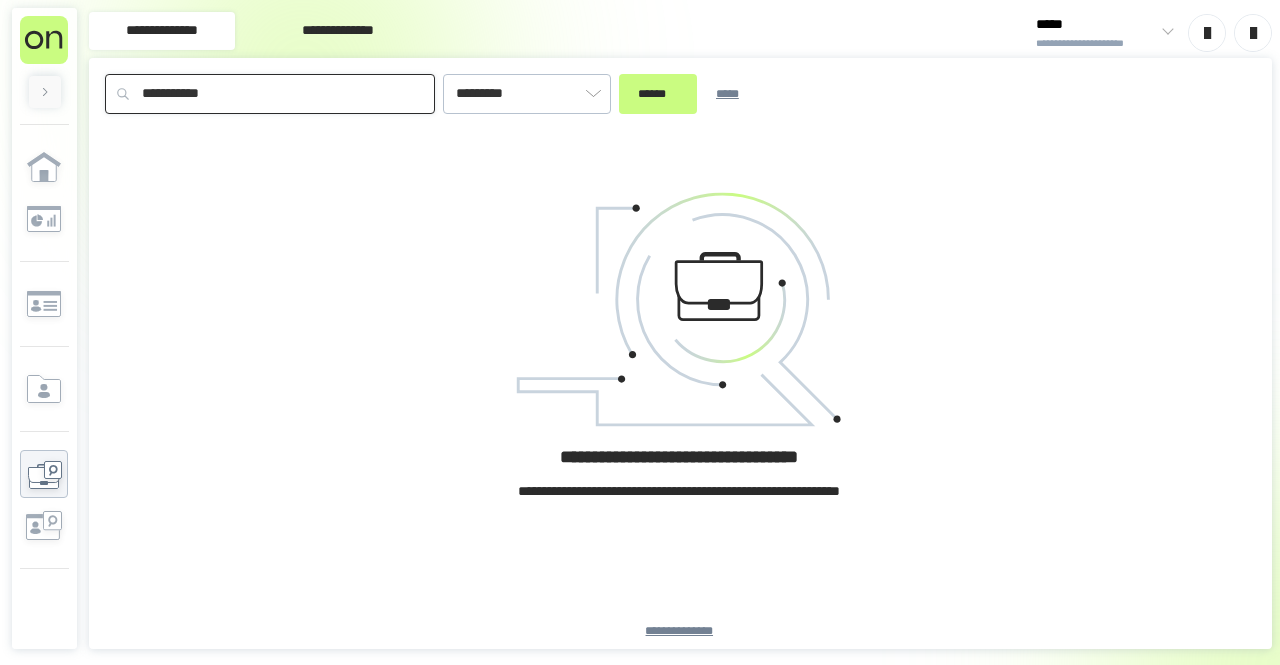 type on "**********" 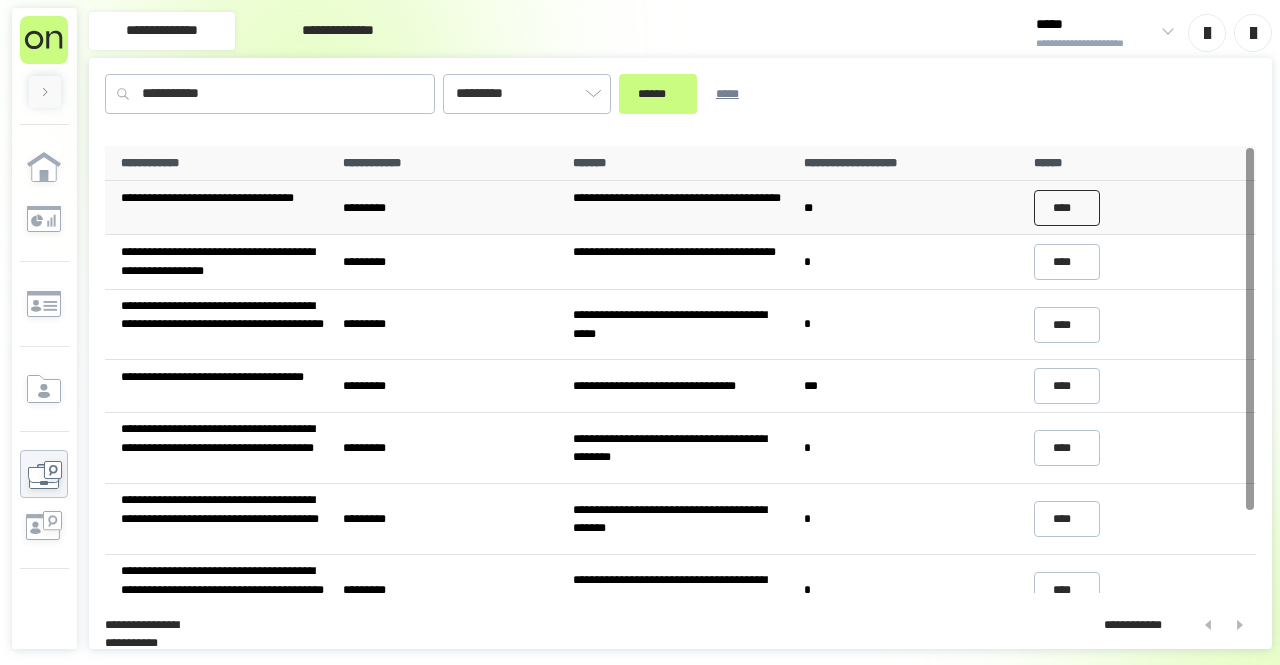 click on "****" at bounding box center [1067, 208] 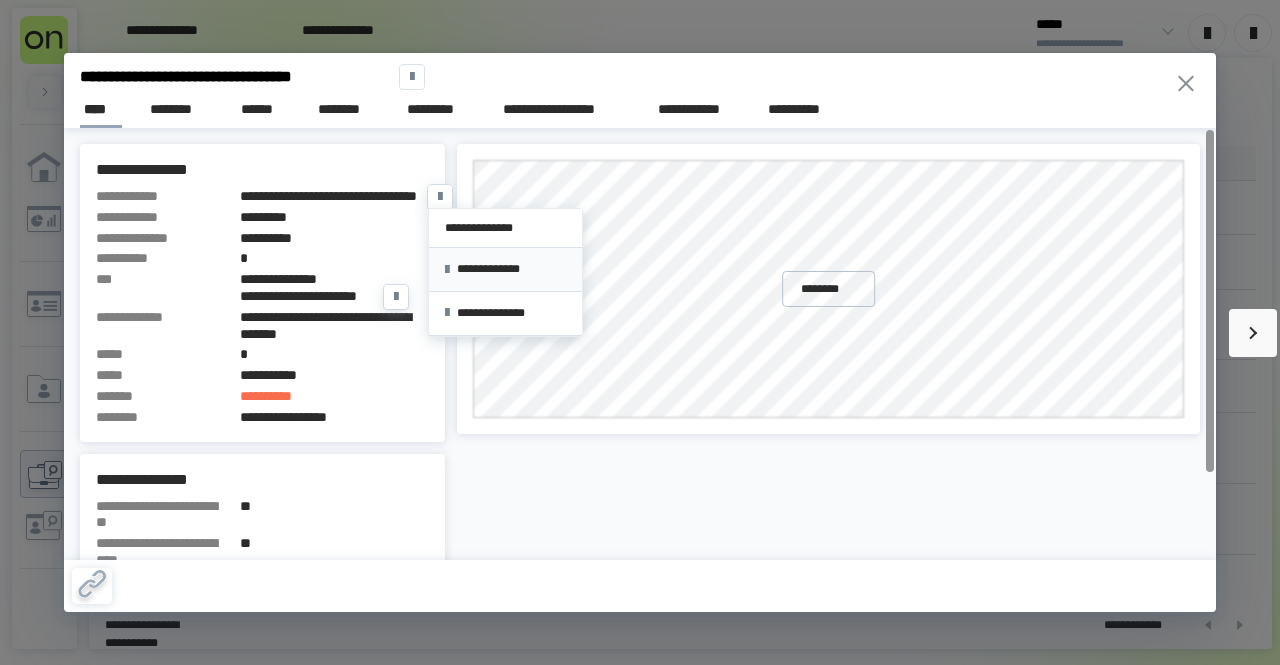 click on "**********" at bounding box center (505, 269) 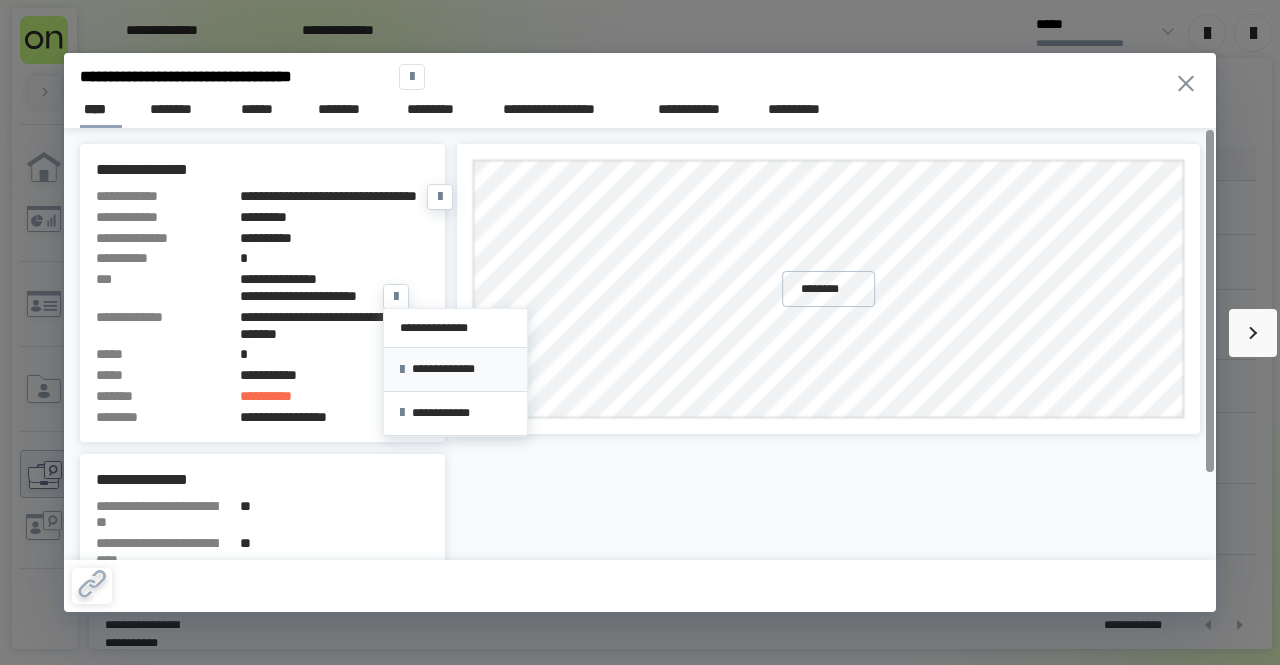 click on "**********" at bounding box center (455, 370) 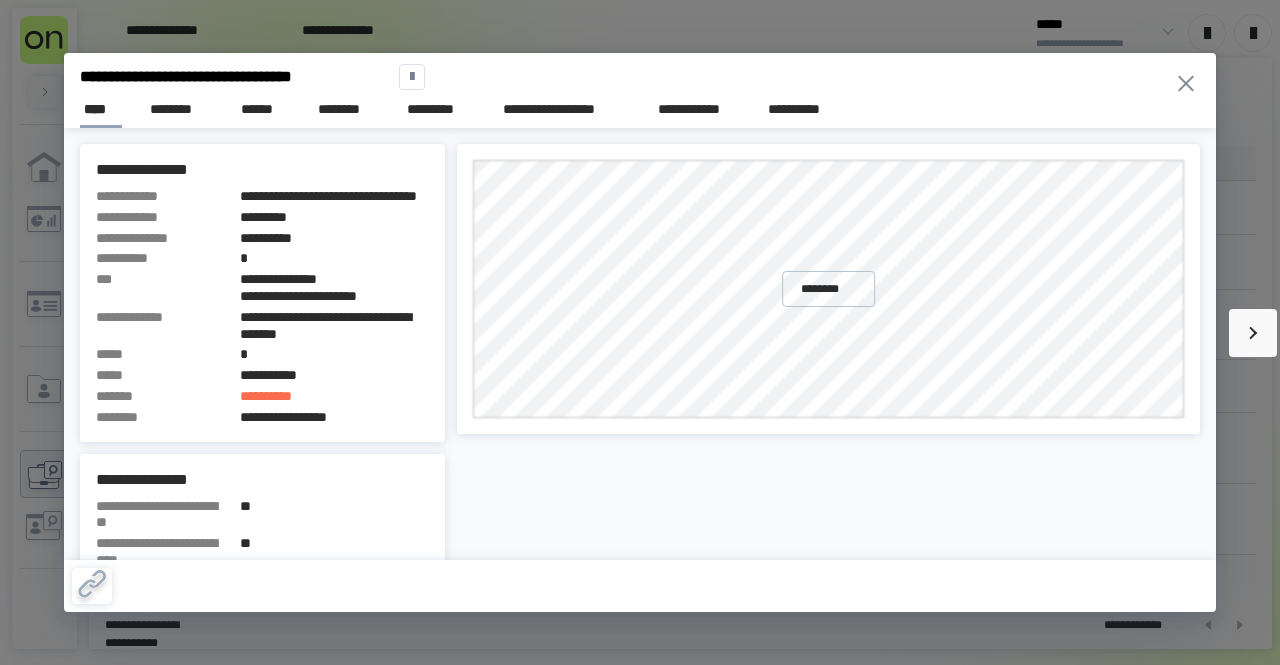 click 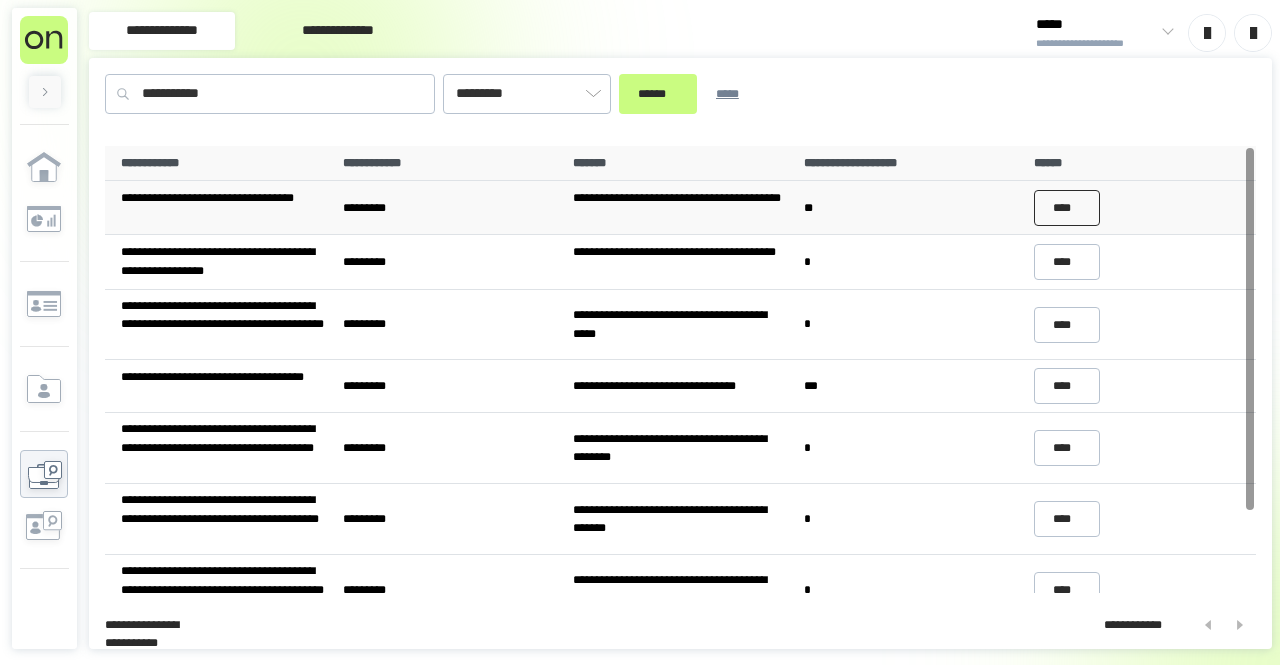 click on "****" at bounding box center (1067, 208) 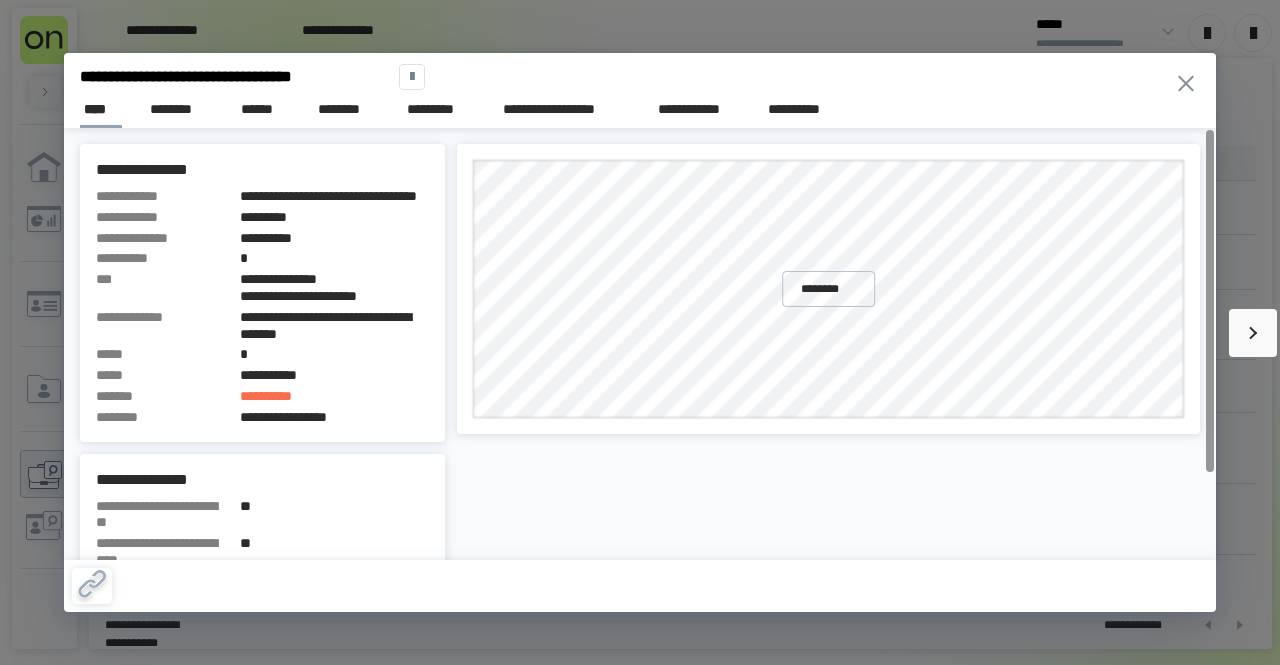 click 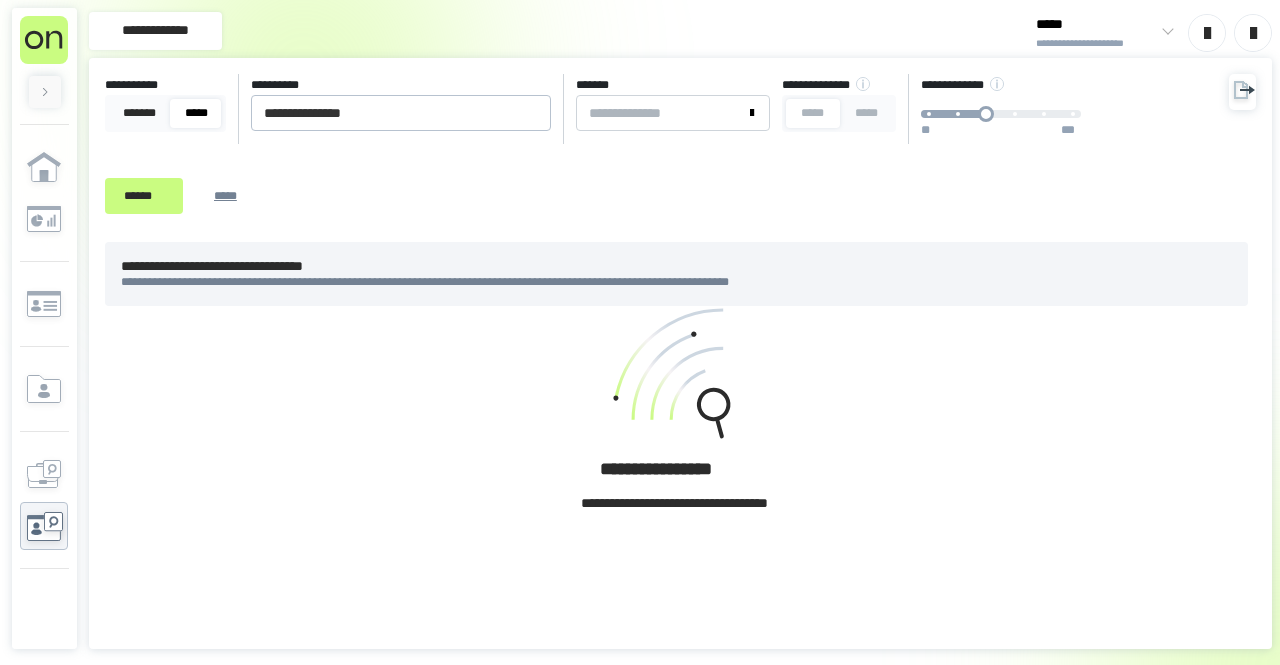 scroll, scrollTop: 0, scrollLeft: 0, axis: both 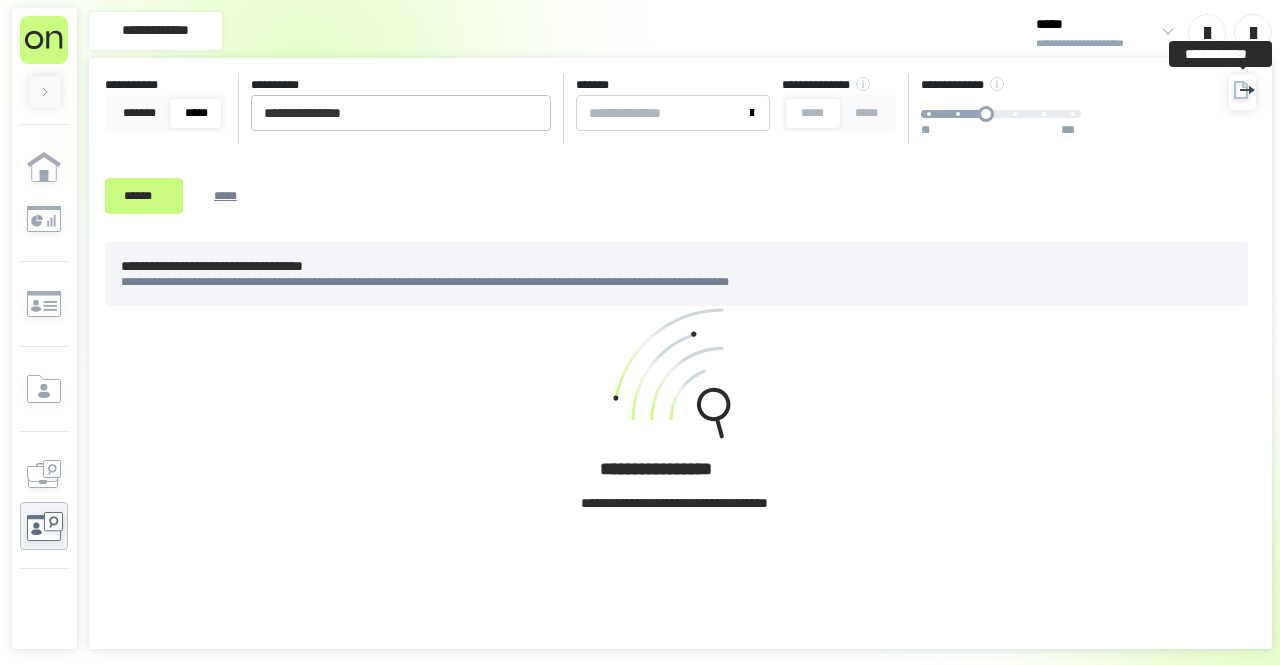 click 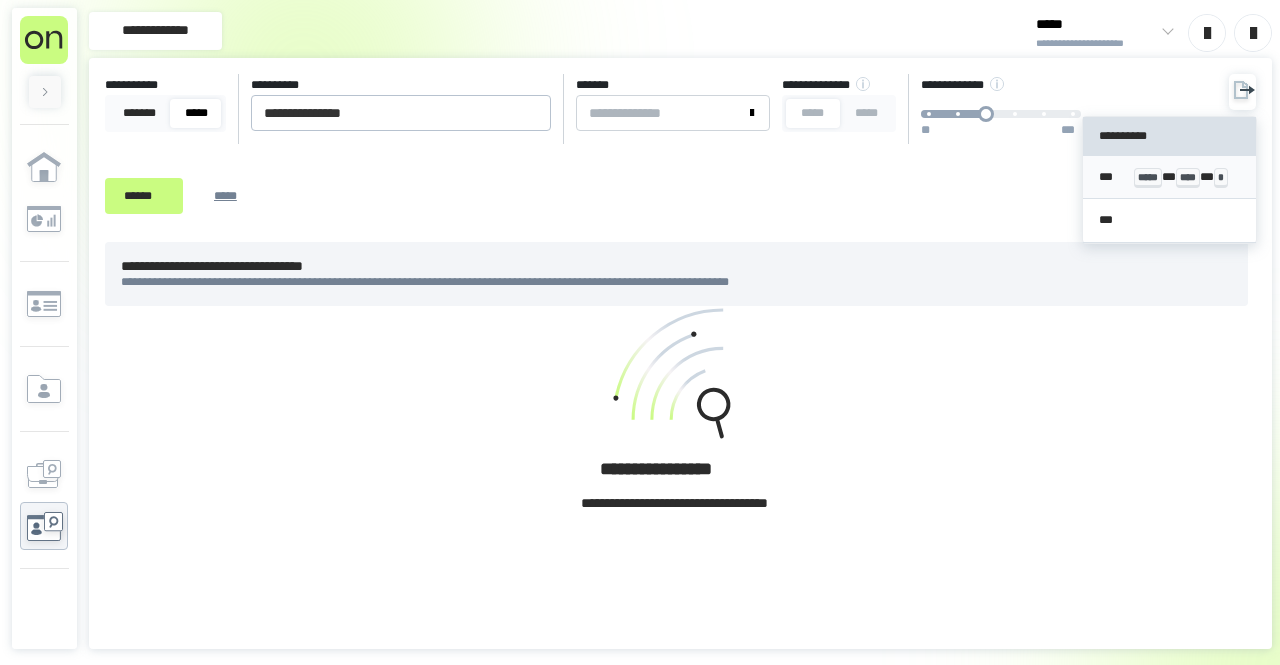 click on "*** ***** * **** *   *" at bounding box center [1169, 177] 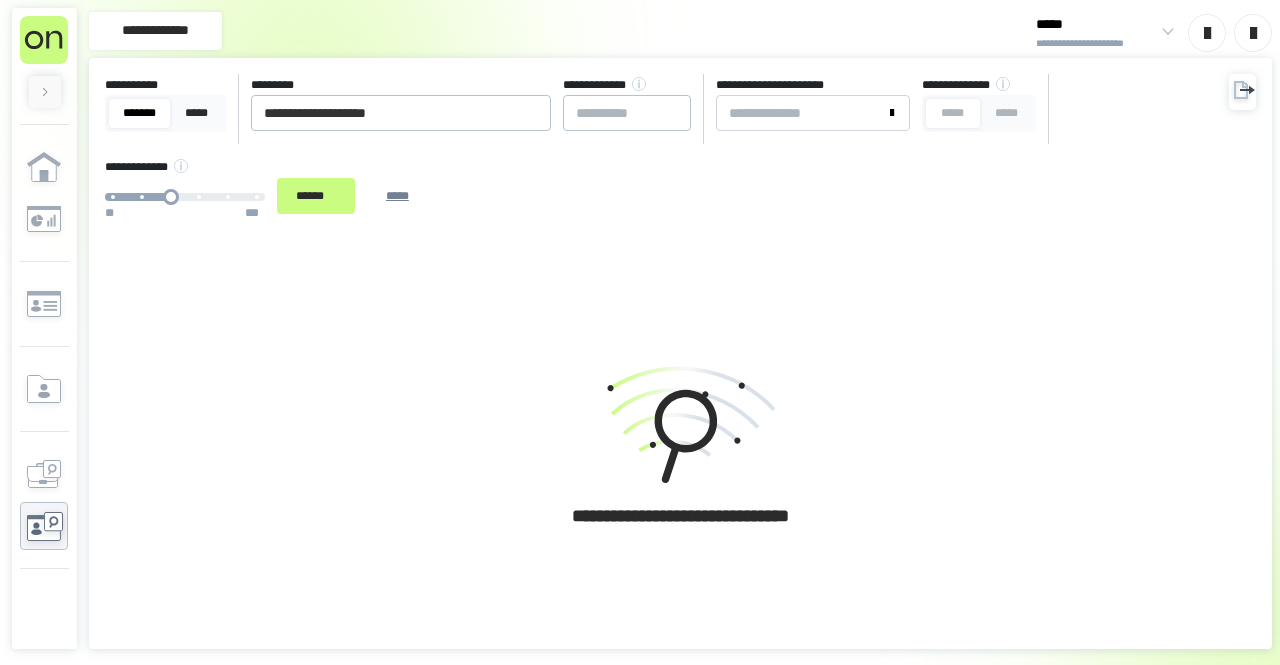 scroll, scrollTop: 0, scrollLeft: 0, axis: both 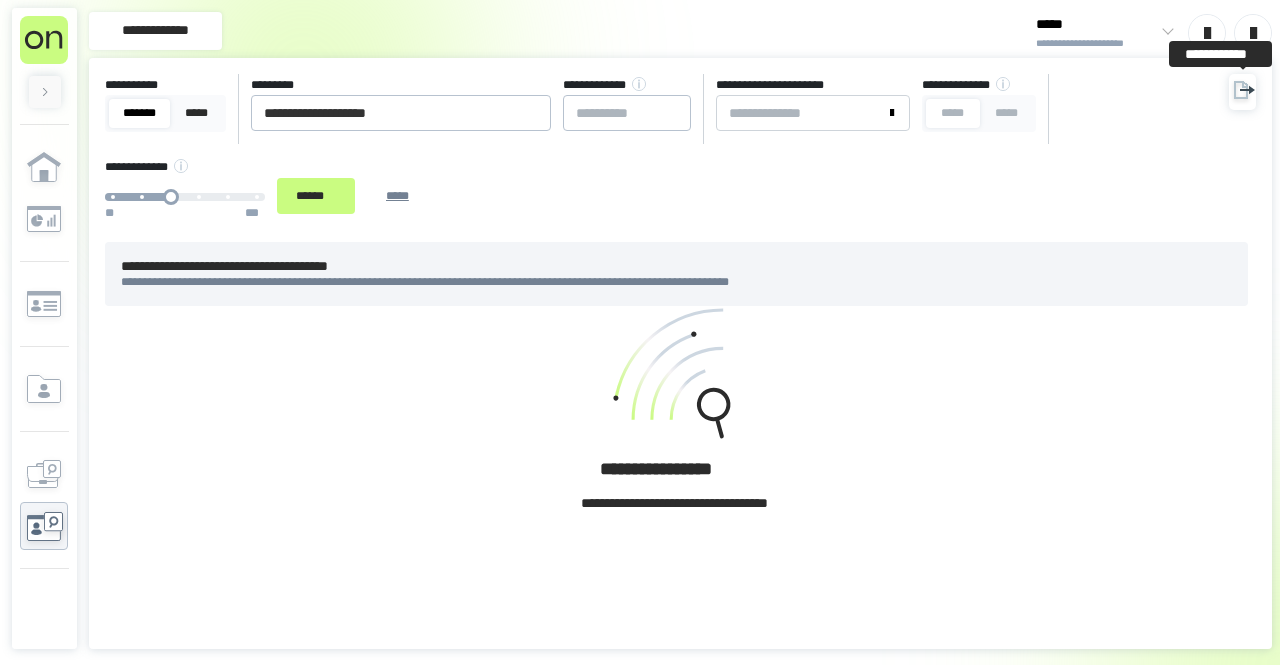 click 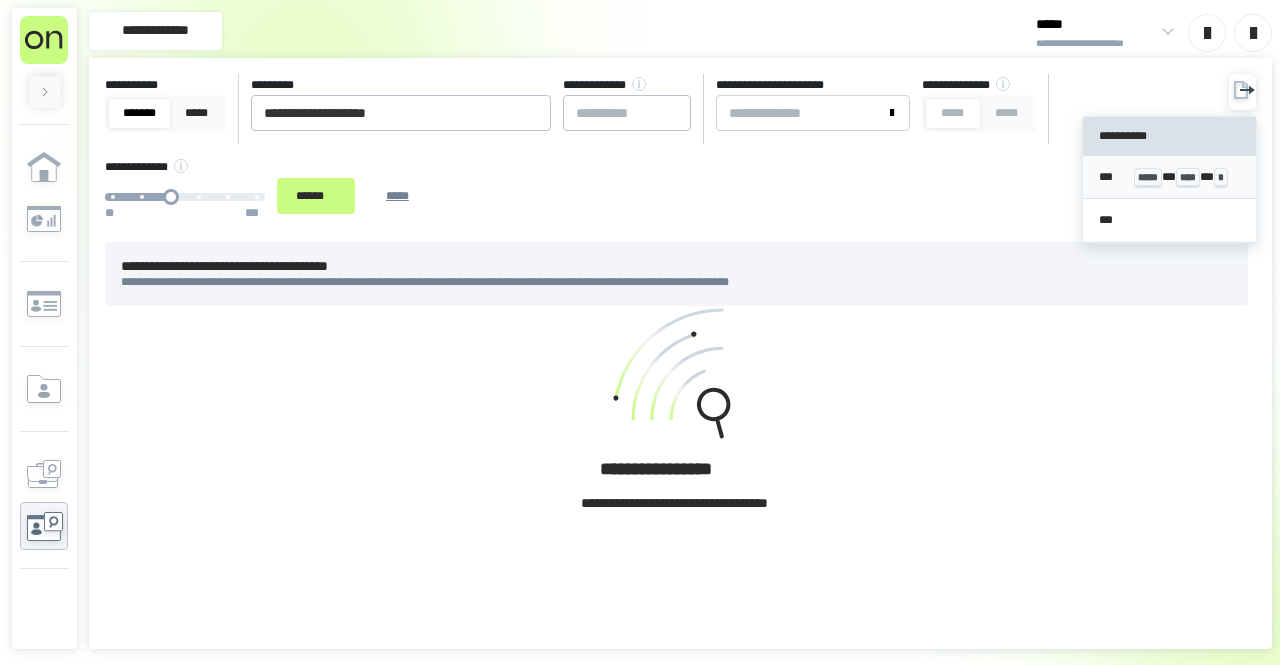 click on "*** ***** * **** *   *" at bounding box center [1169, 177] 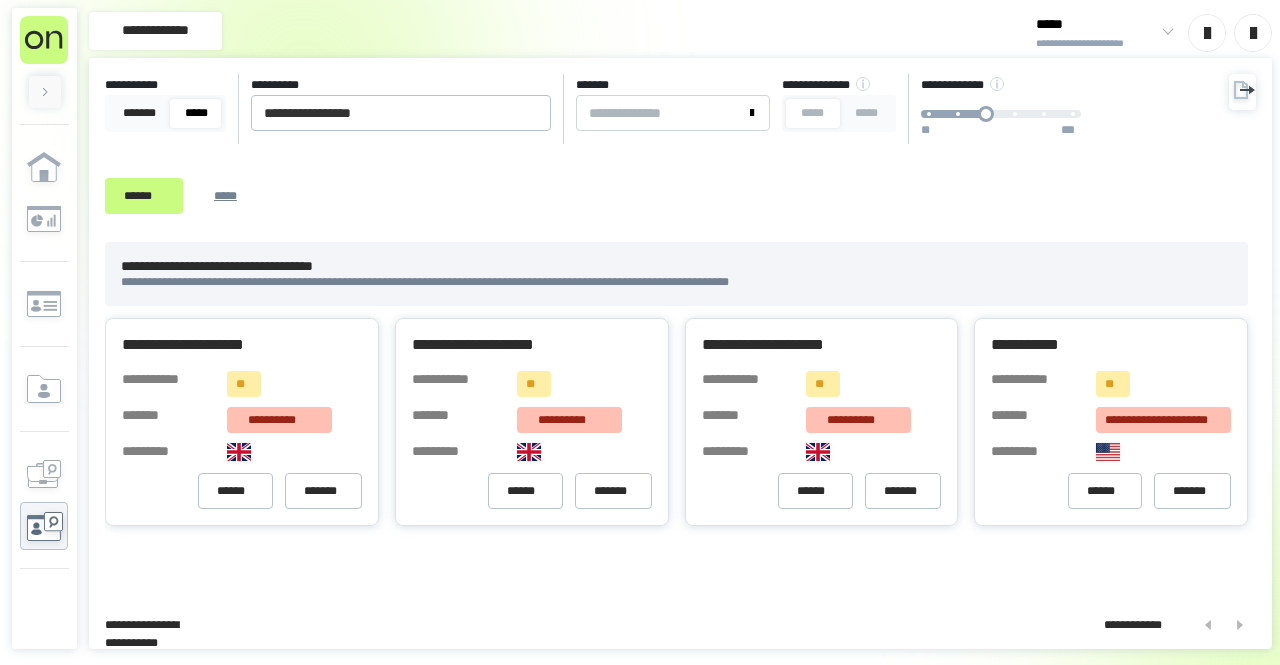 scroll, scrollTop: 0, scrollLeft: 0, axis: both 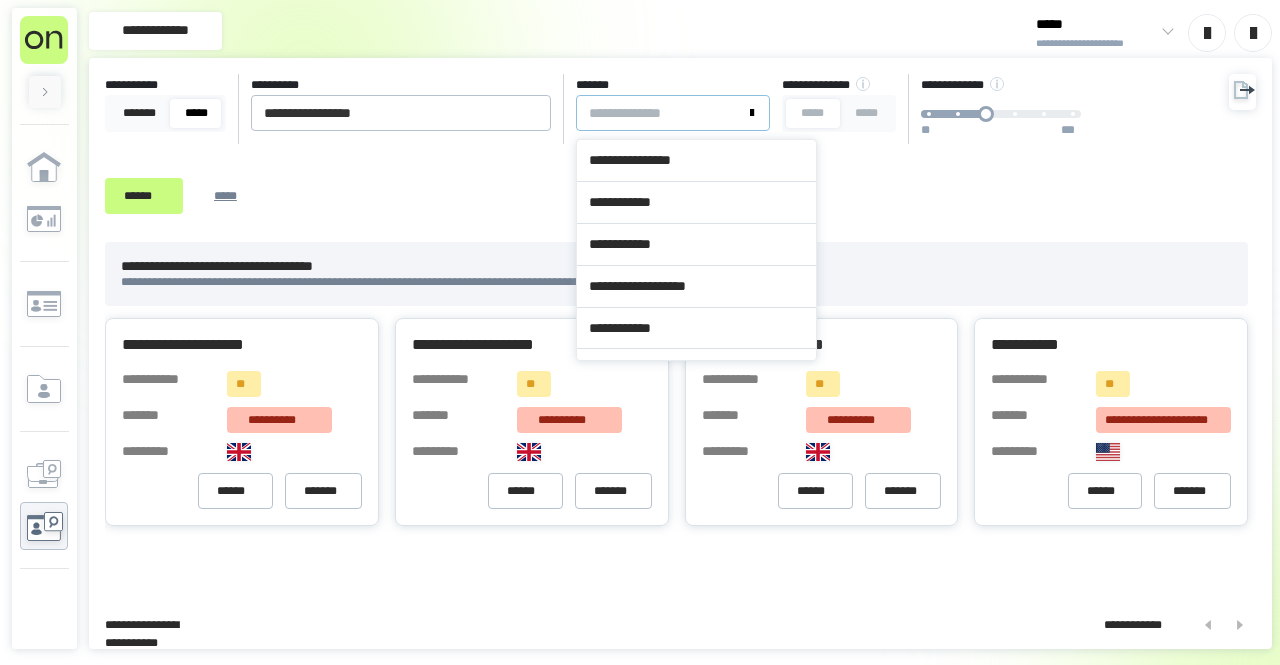 click on "*******" at bounding box center [661, 113] 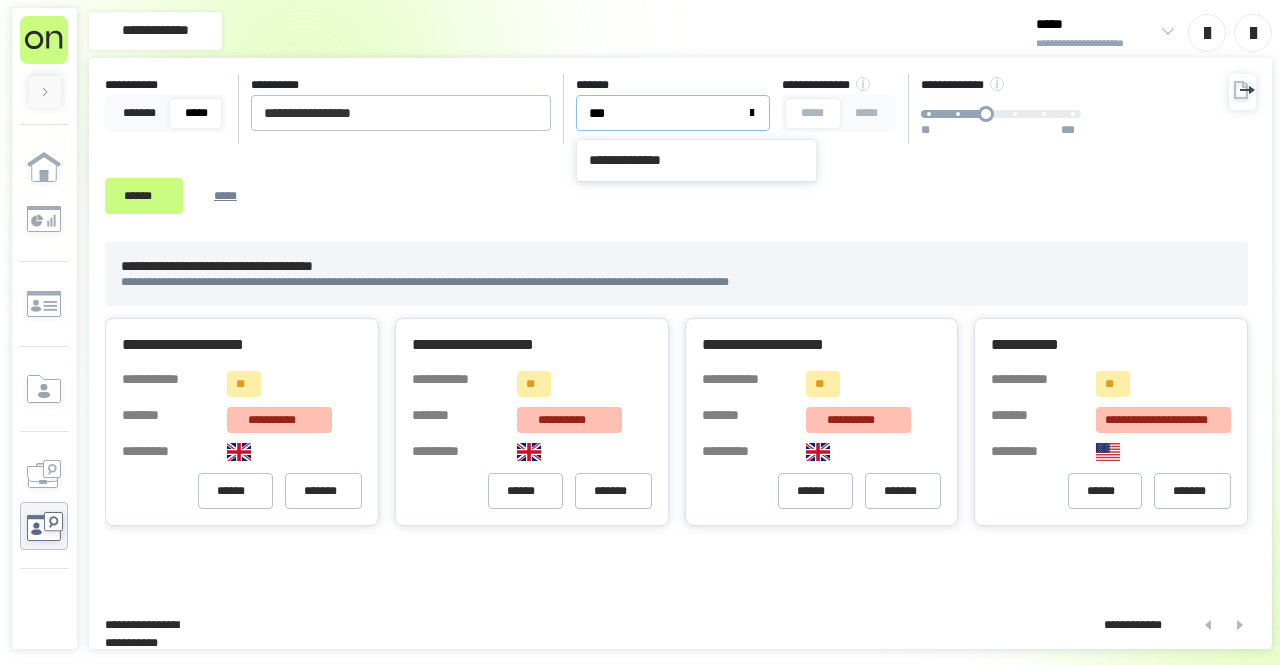 type on "****" 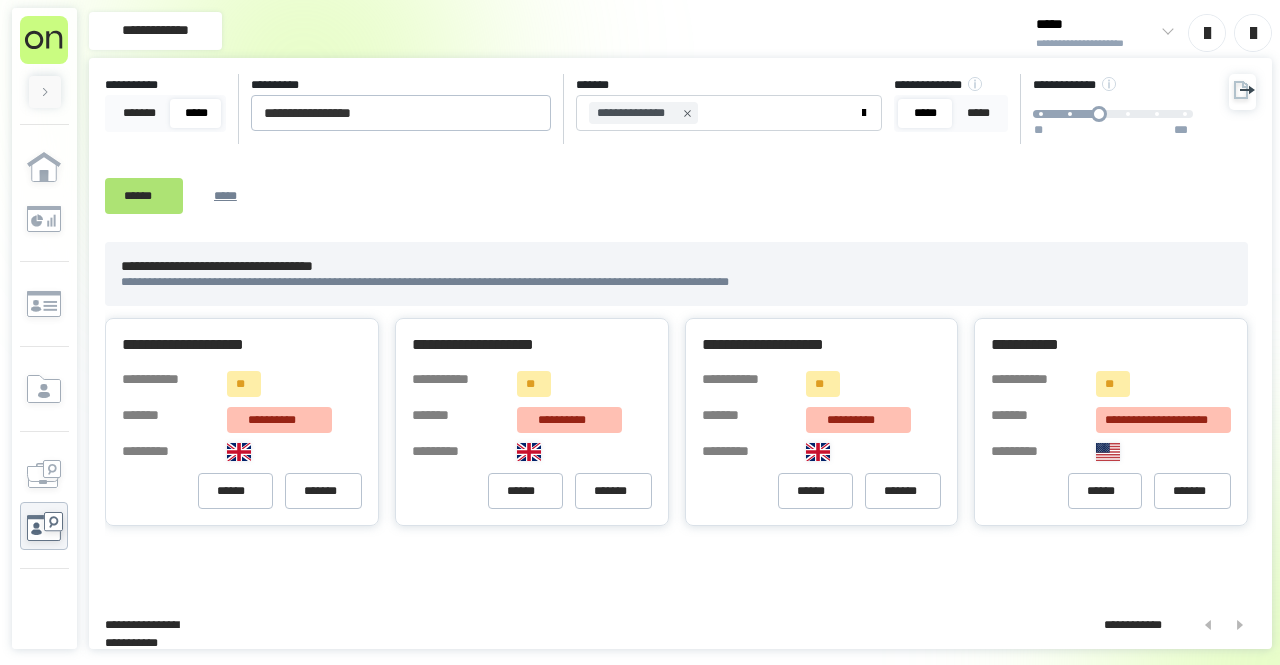 click on "******" at bounding box center [144, 195] 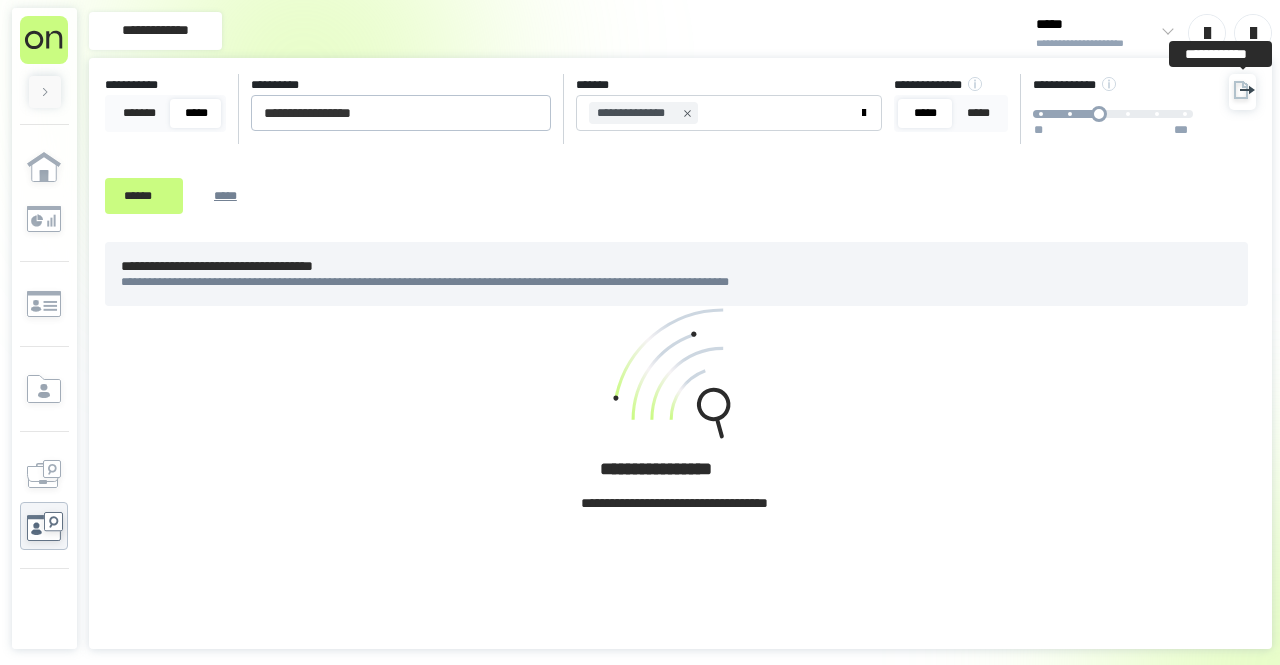 click 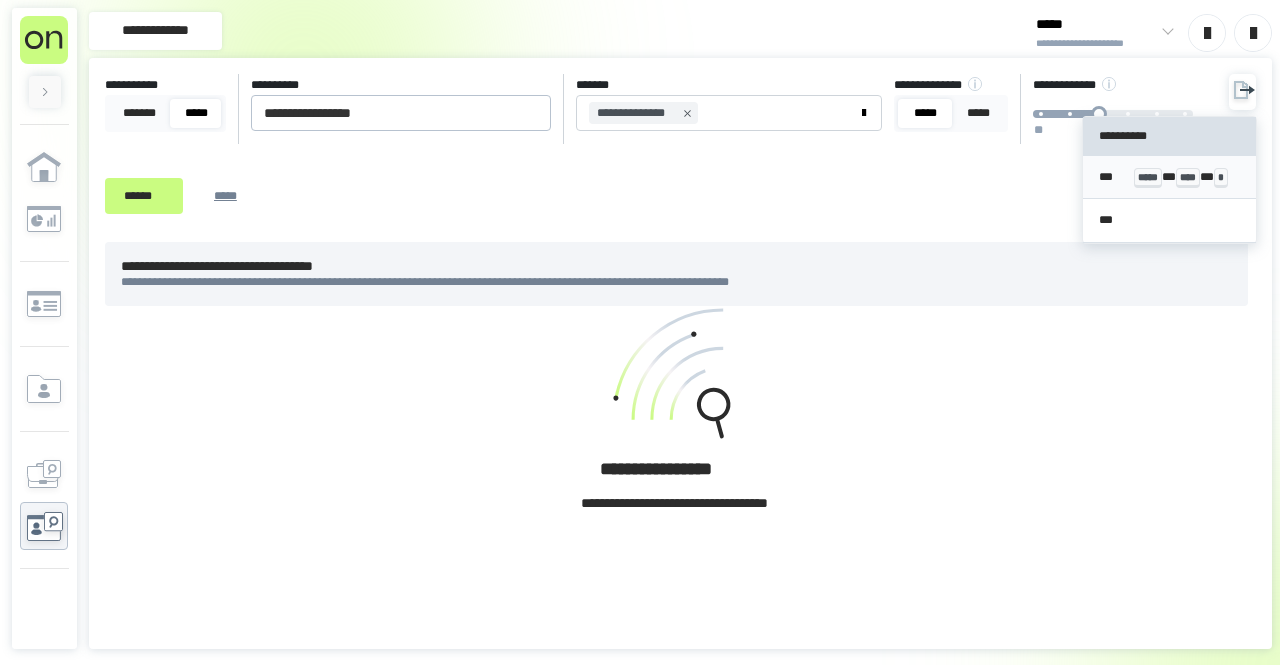 click on "*** ***** * **** *   *" at bounding box center [1169, 178] 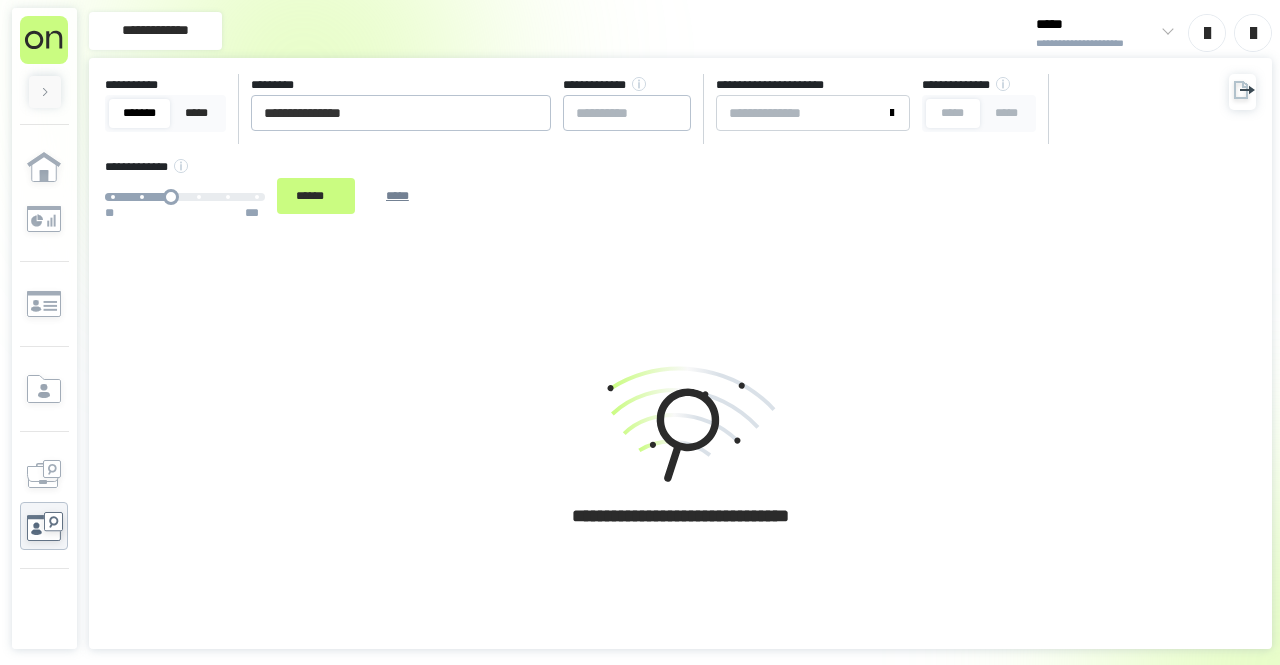 scroll, scrollTop: 0, scrollLeft: 0, axis: both 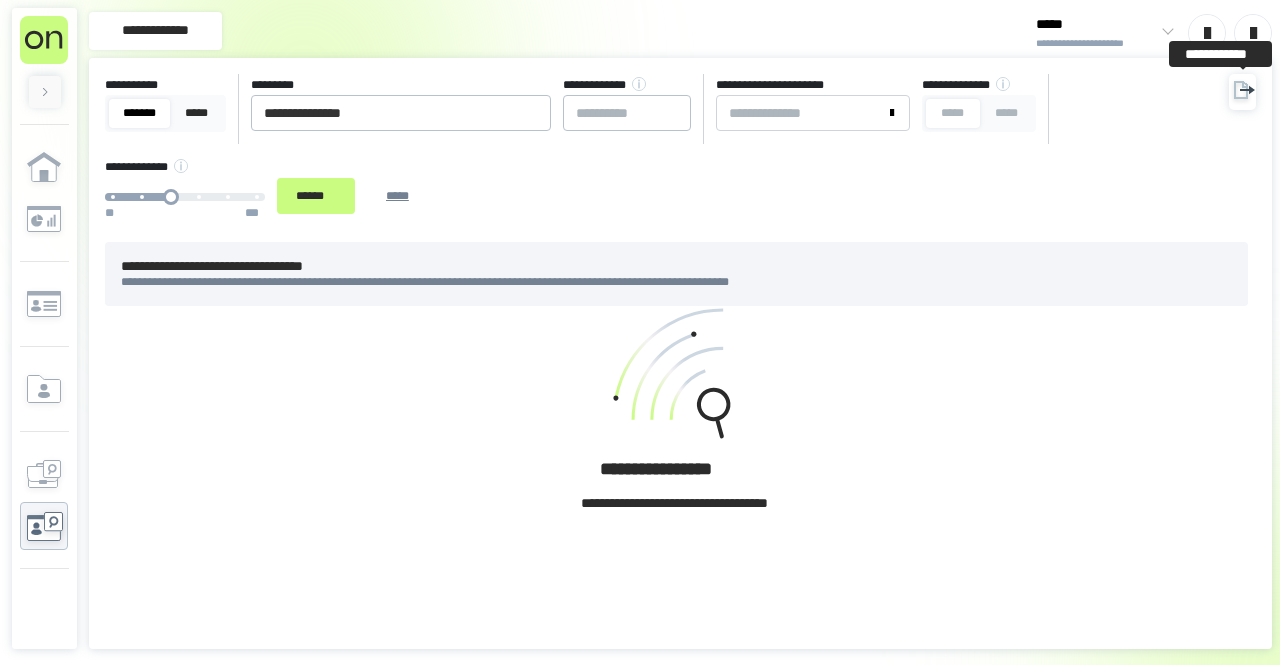 click 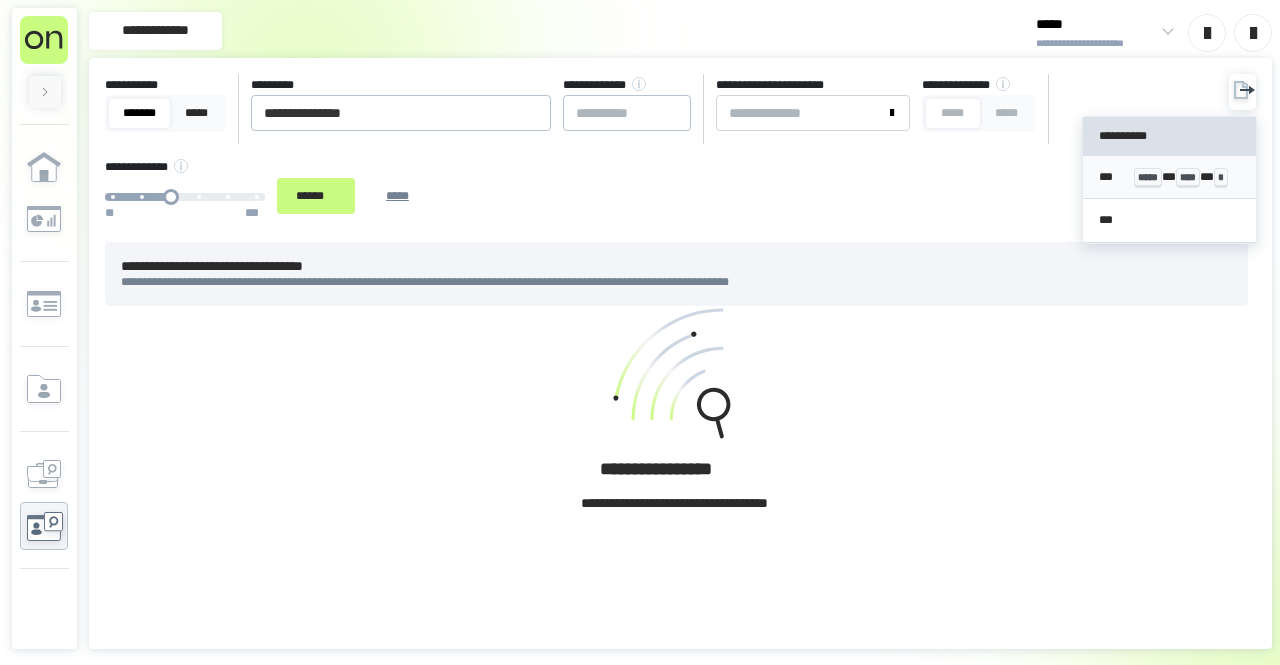 click on "*** ***** * **** *   *" at bounding box center (1169, 177) 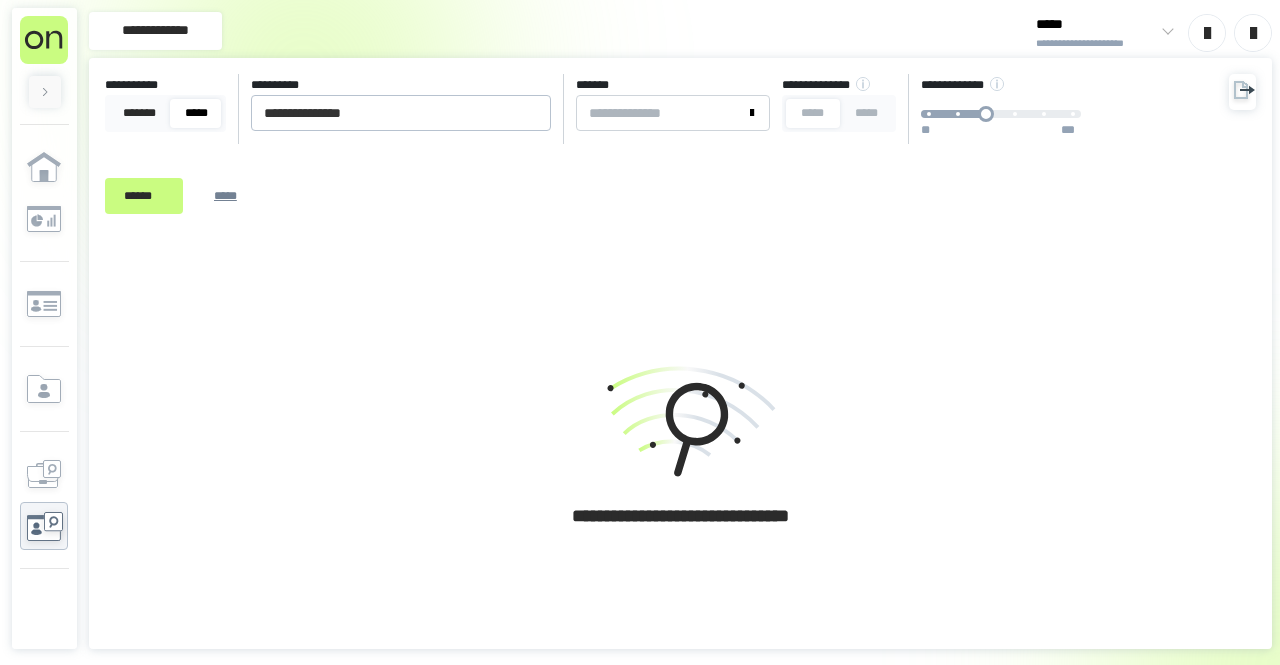 scroll, scrollTop: 0, scrollLeft: 0, axis: both 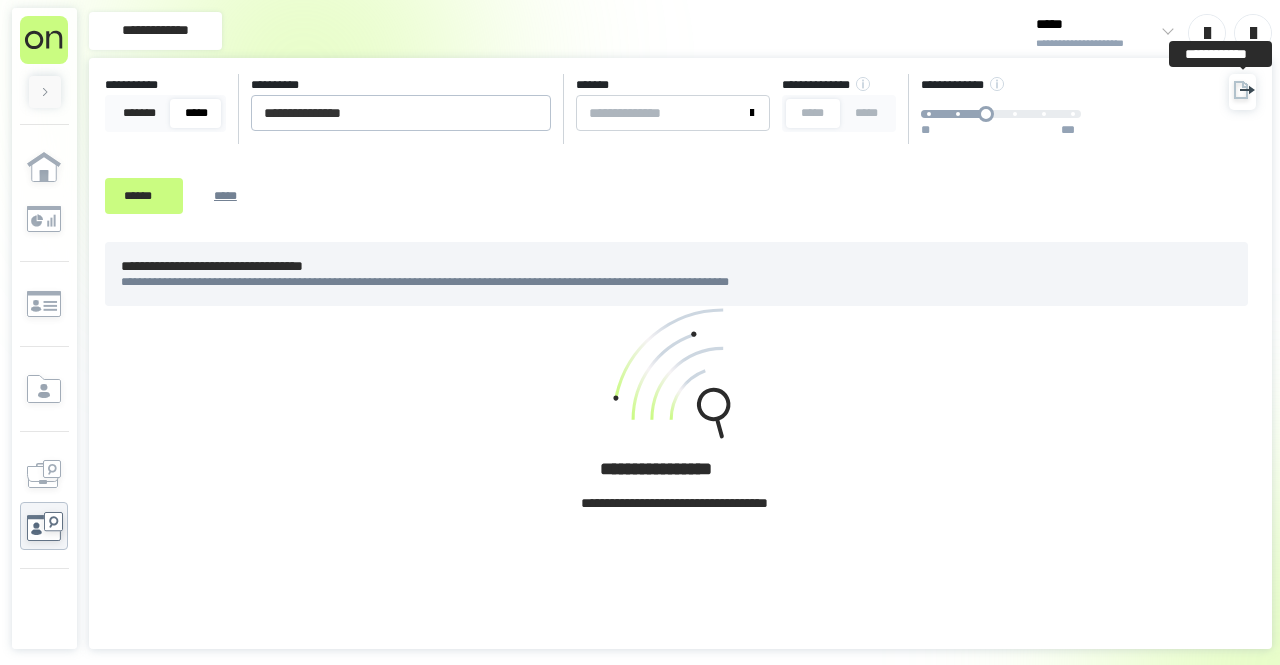 click 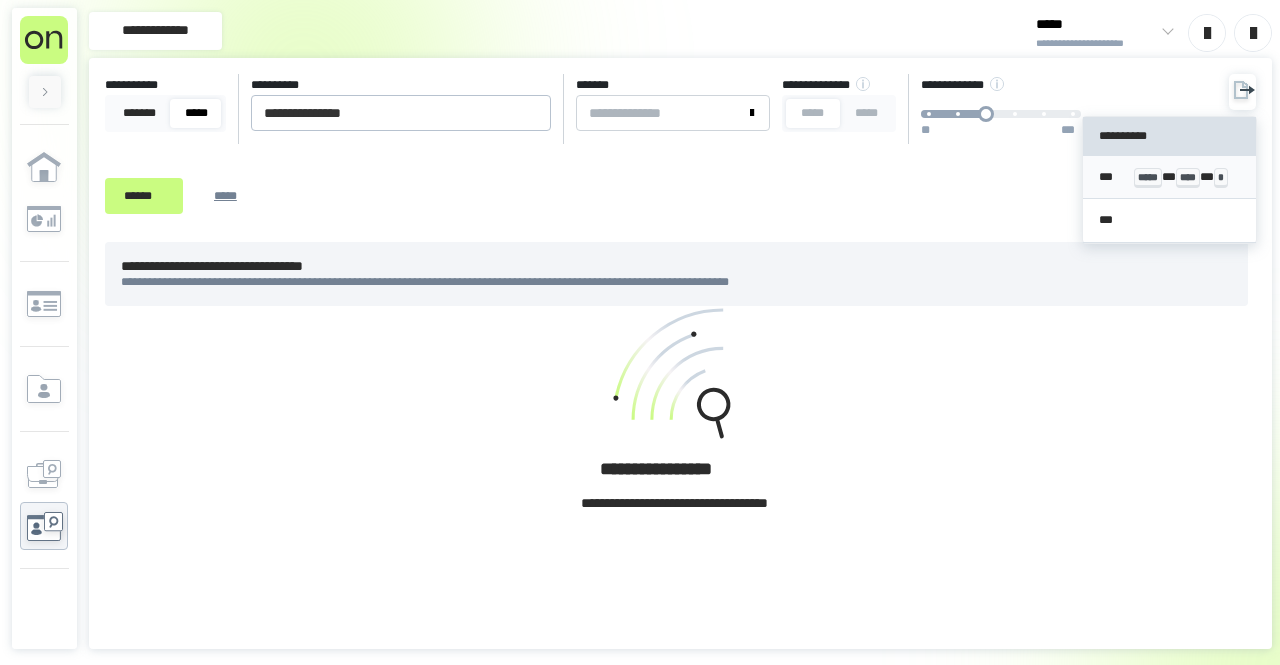 click on "*** ***** * **** *   *" at bounding box center [1169, 177] 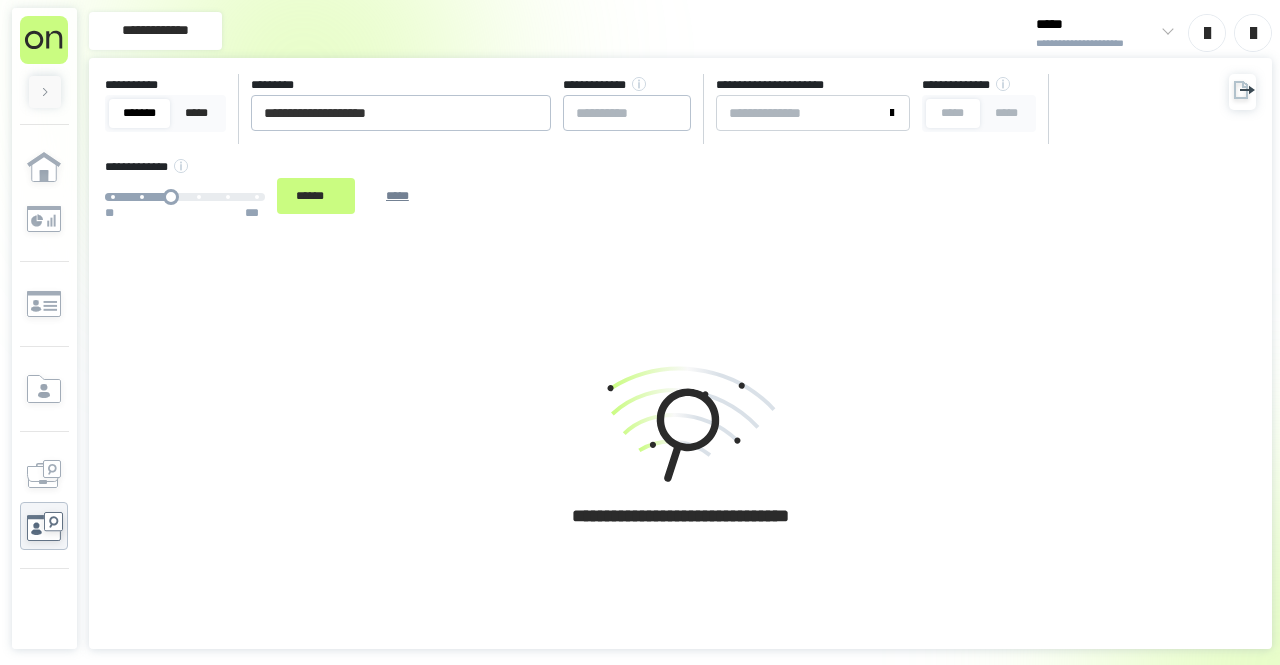 scroll, scrollTop: 0, scrollLeft: 0, axis: both 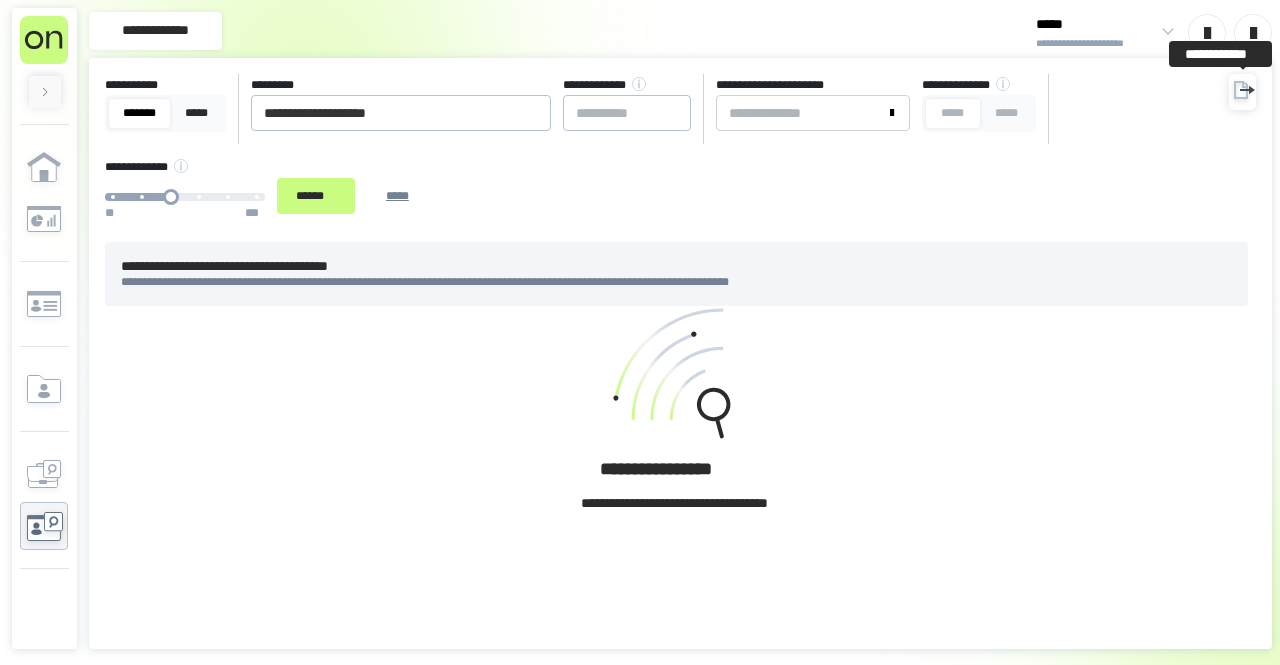 click 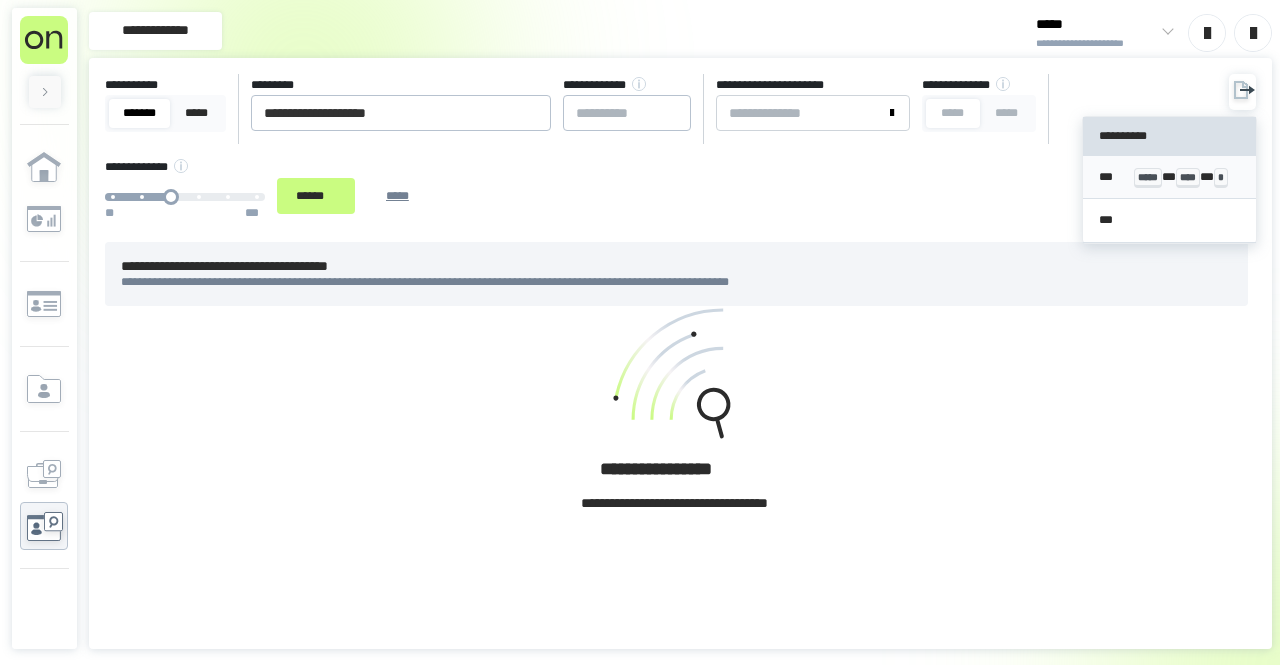 click on "*** ***** * **** *   *" at bounding box center (1169, 177) 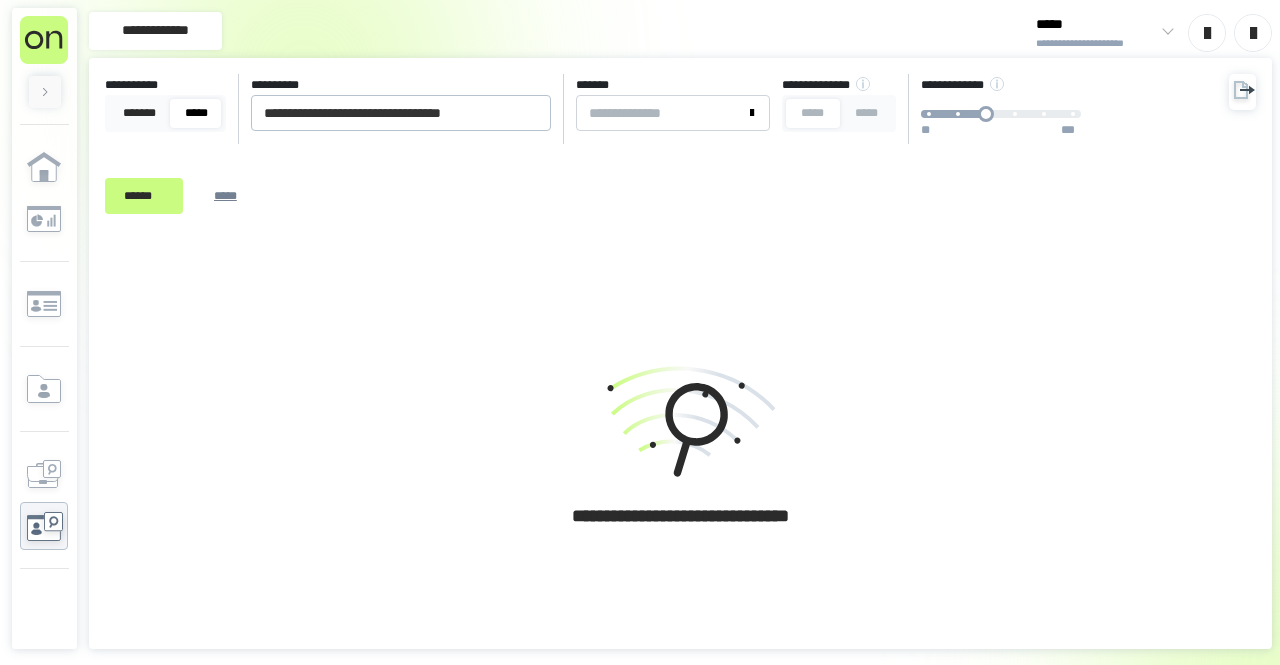 scroll, scrollTop: 0, scrollLeft: 0, axis: both 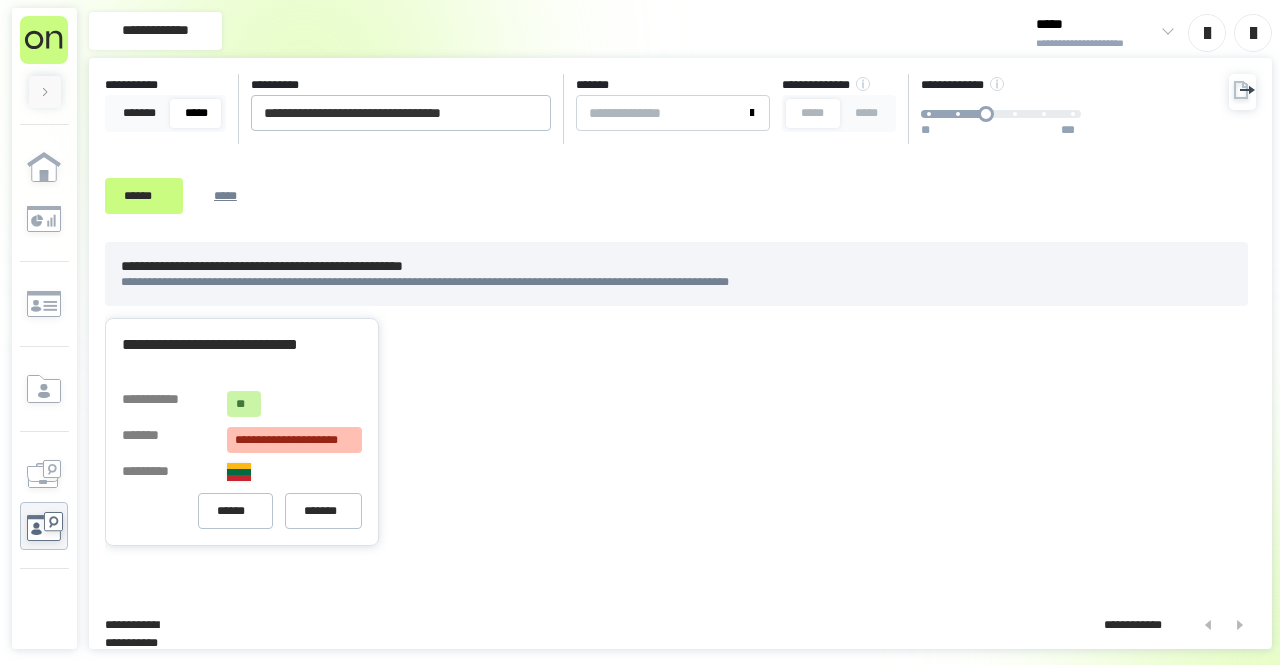 click on "**********" at bounding box center [294, 440] 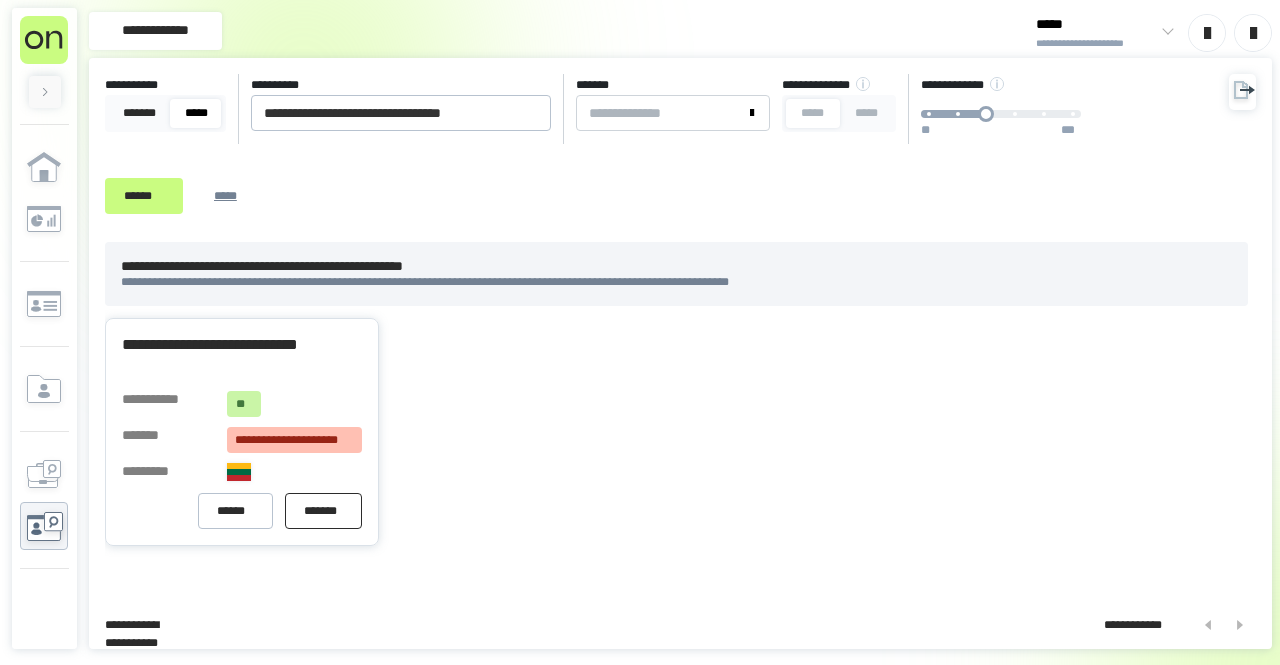 click on "*******" at bounding box center [323, 511] 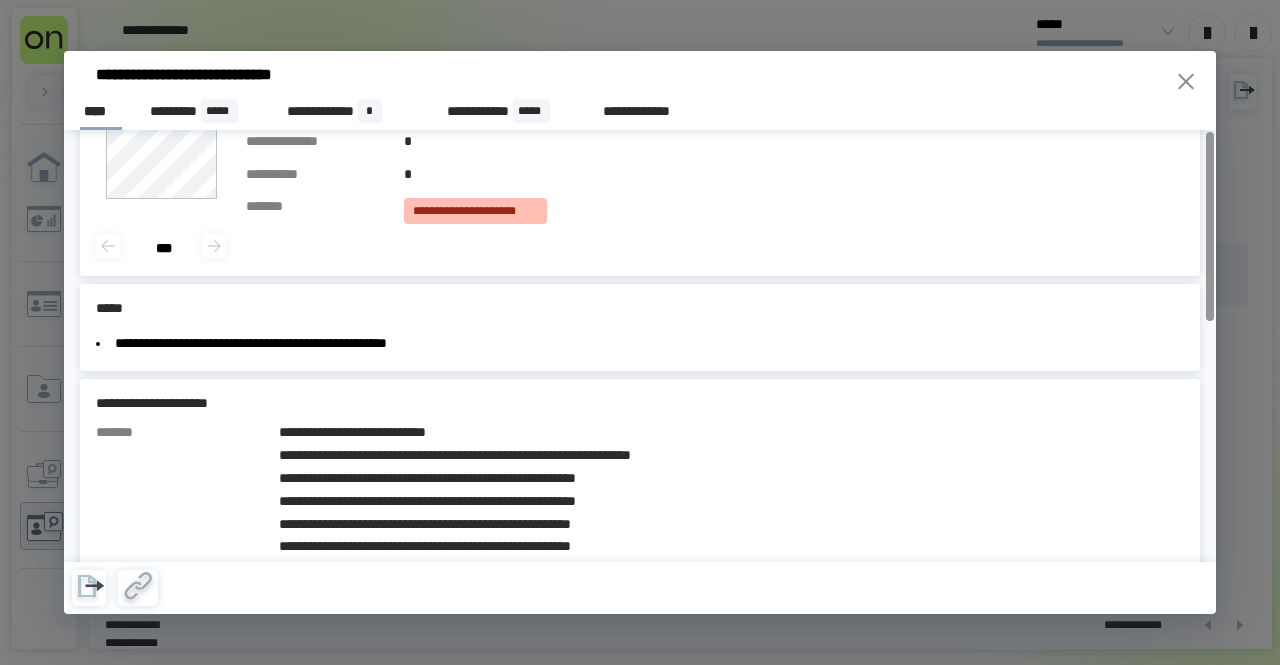 scroll, scrollTop: 0, scrollLeft: 0, axis: both 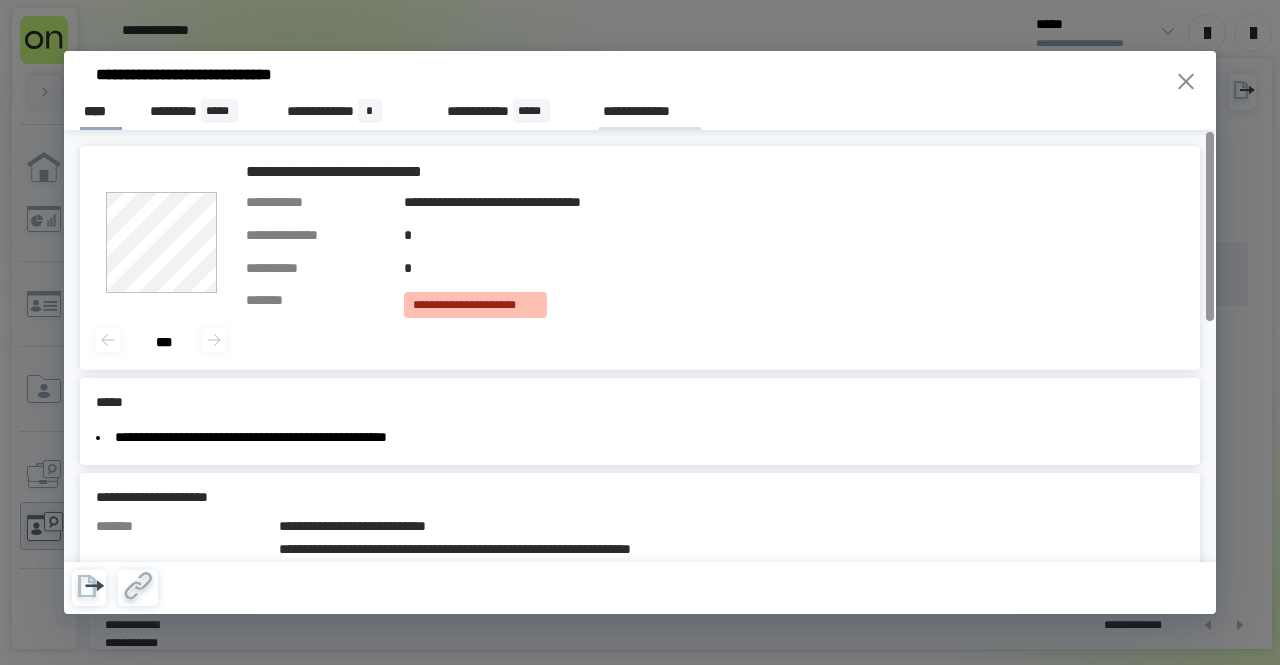 click on "**********" at bounding box center (649, 111) 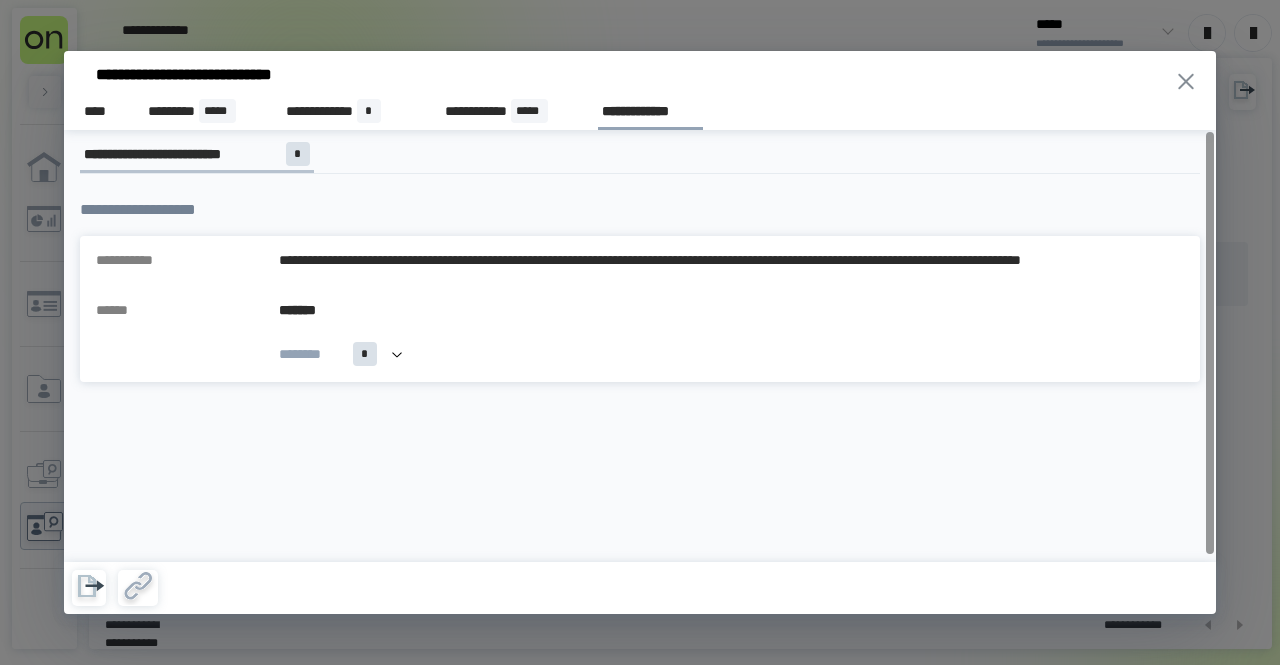 click 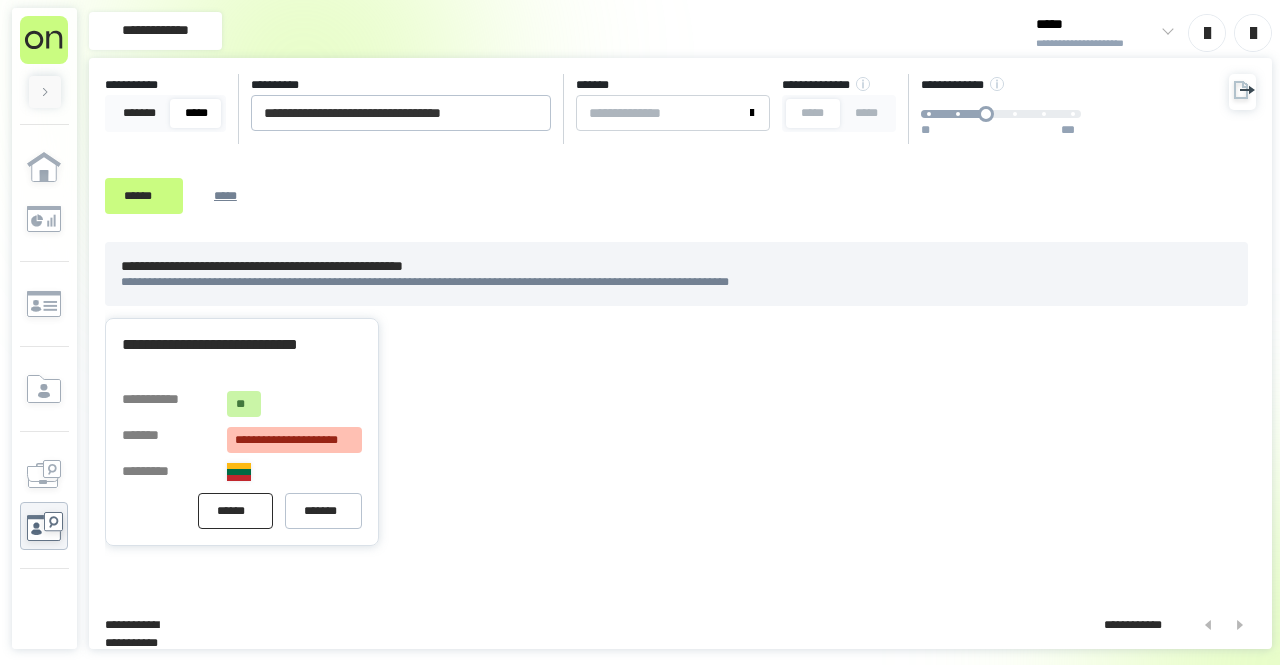 click on "******" at bounding box center (235, 511) 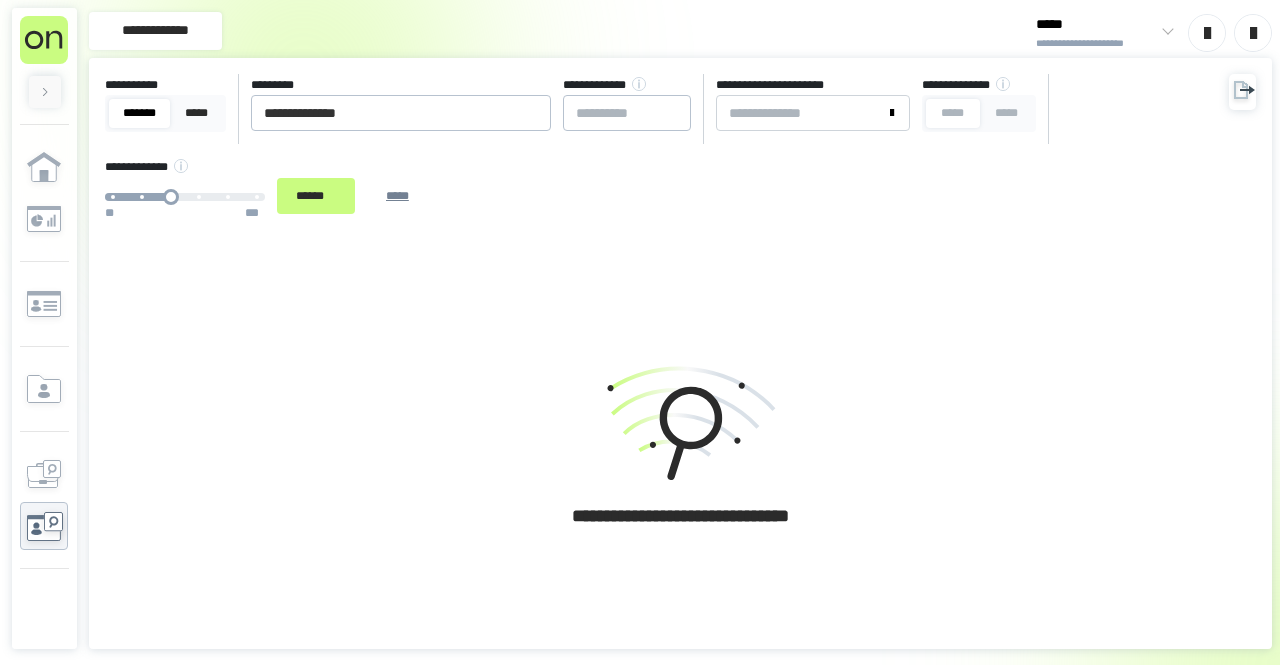scroll, scrollTop: 0, scrollLeft: 0, axis: both 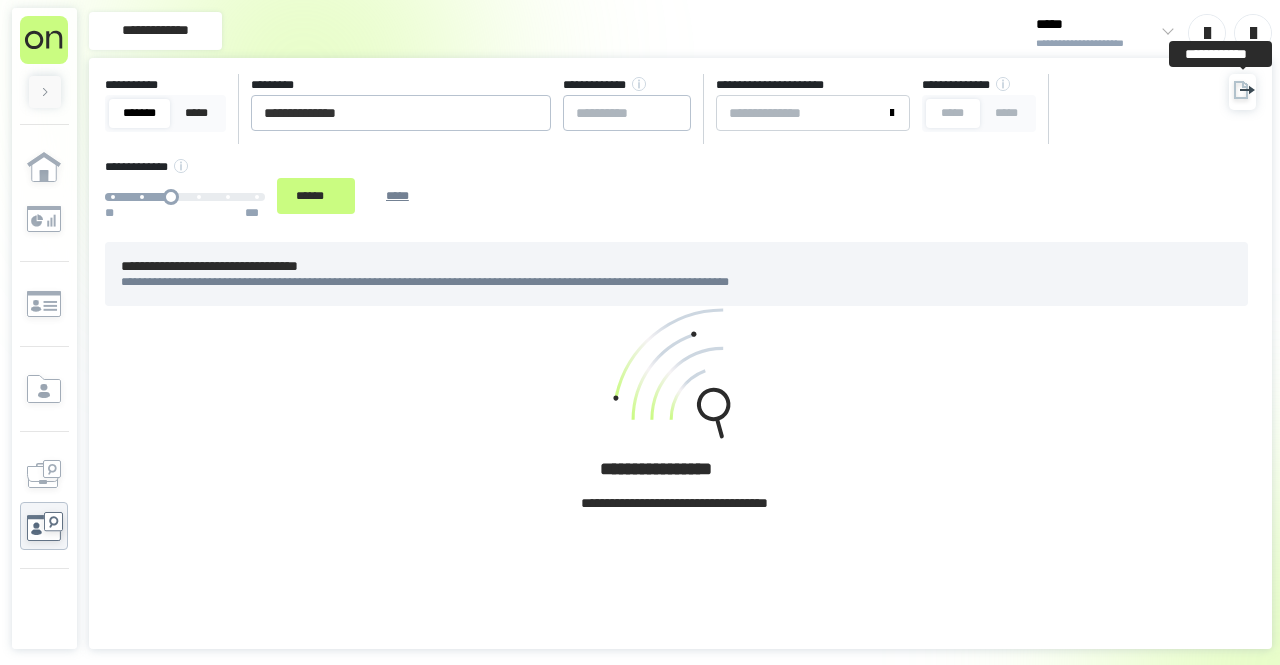 click 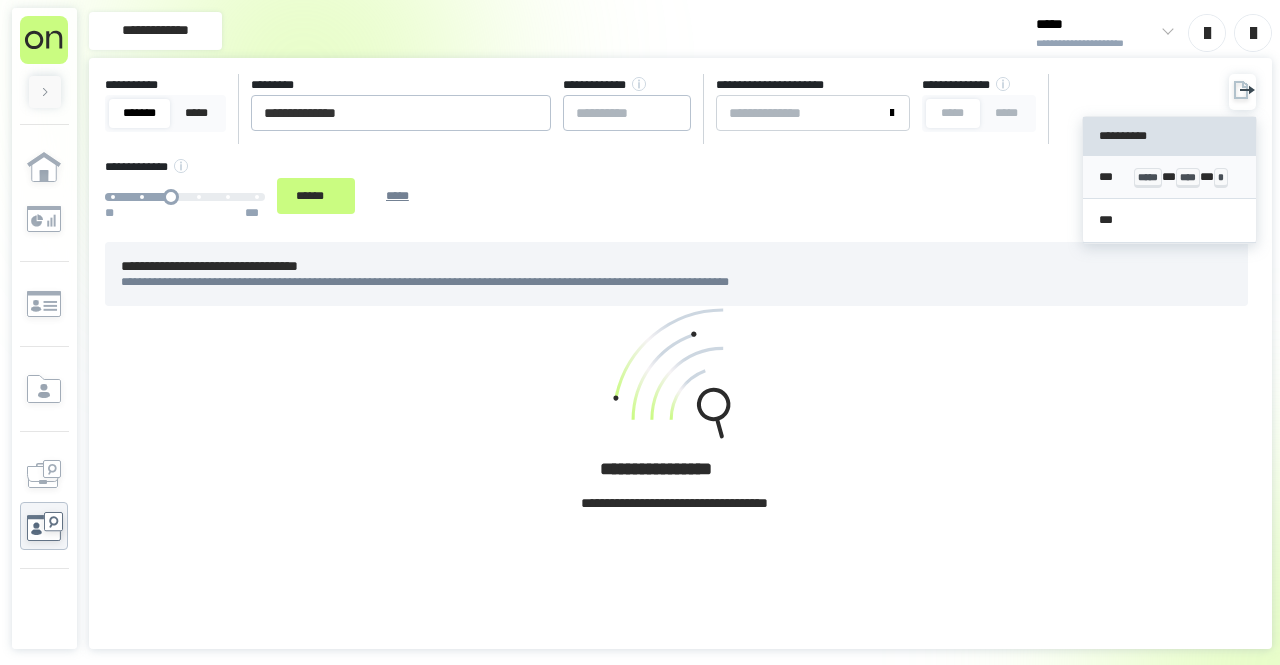 click on "*** ***** * **** *   *" at bounding box center (1169, 177) 